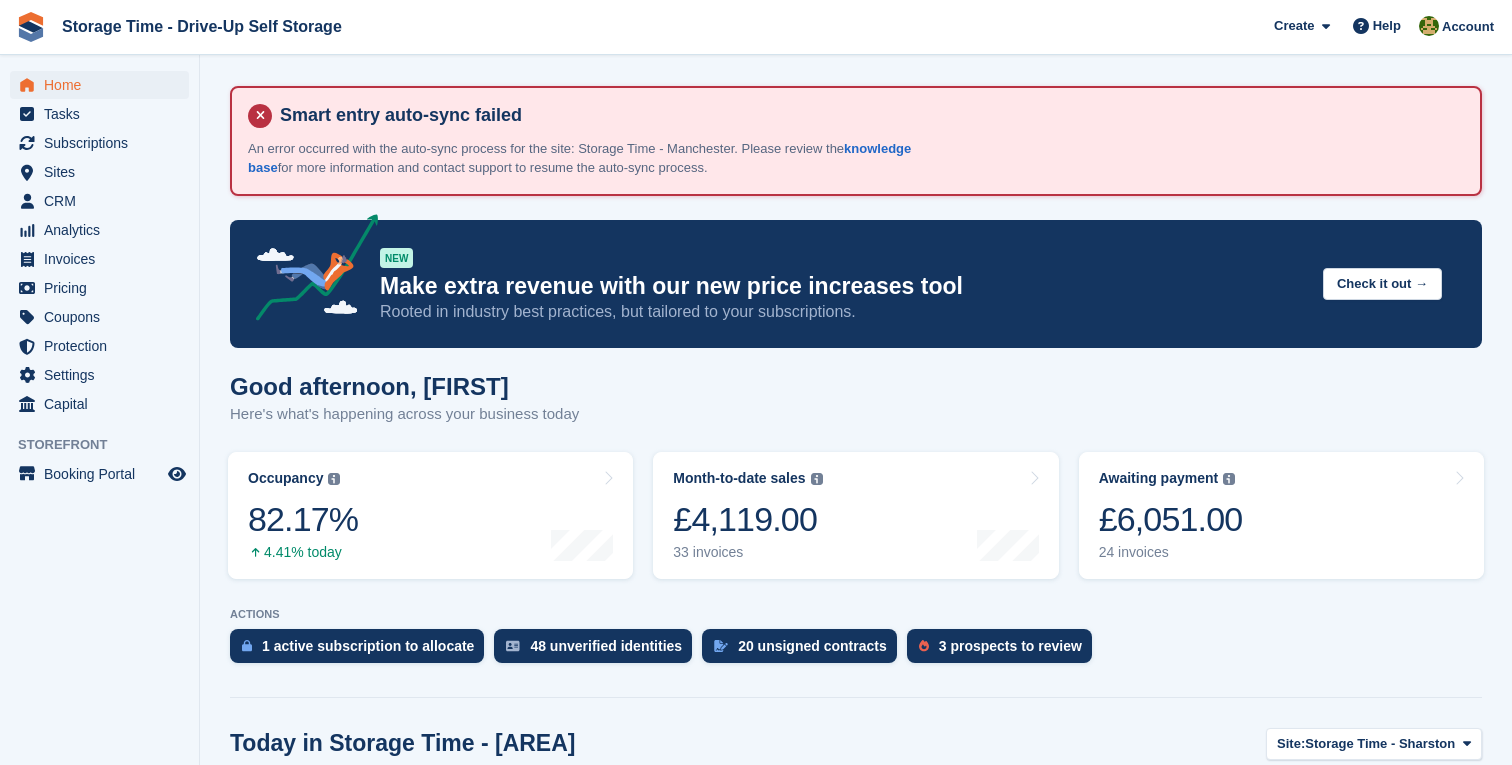 scroll, scrollTop: 0, scrollLeft: 0, axis: both 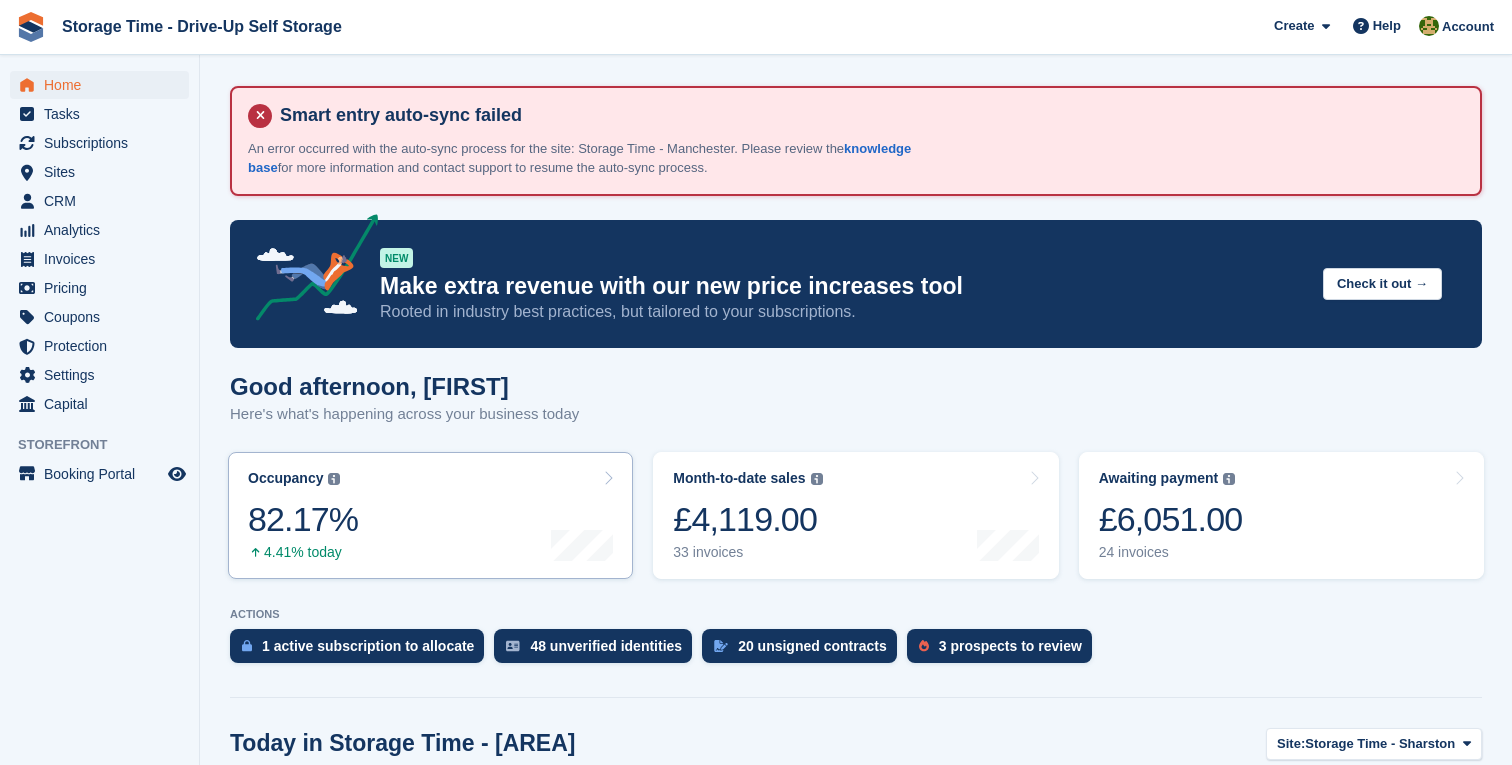 click on "Occupancy
The percentage of all currently allocated units in terms of area. Includes units with occupied, repo or overlocked status. Trendline shows changes across last 30 days.
82.17%
4.41% today" at bounding box center (430, 515) 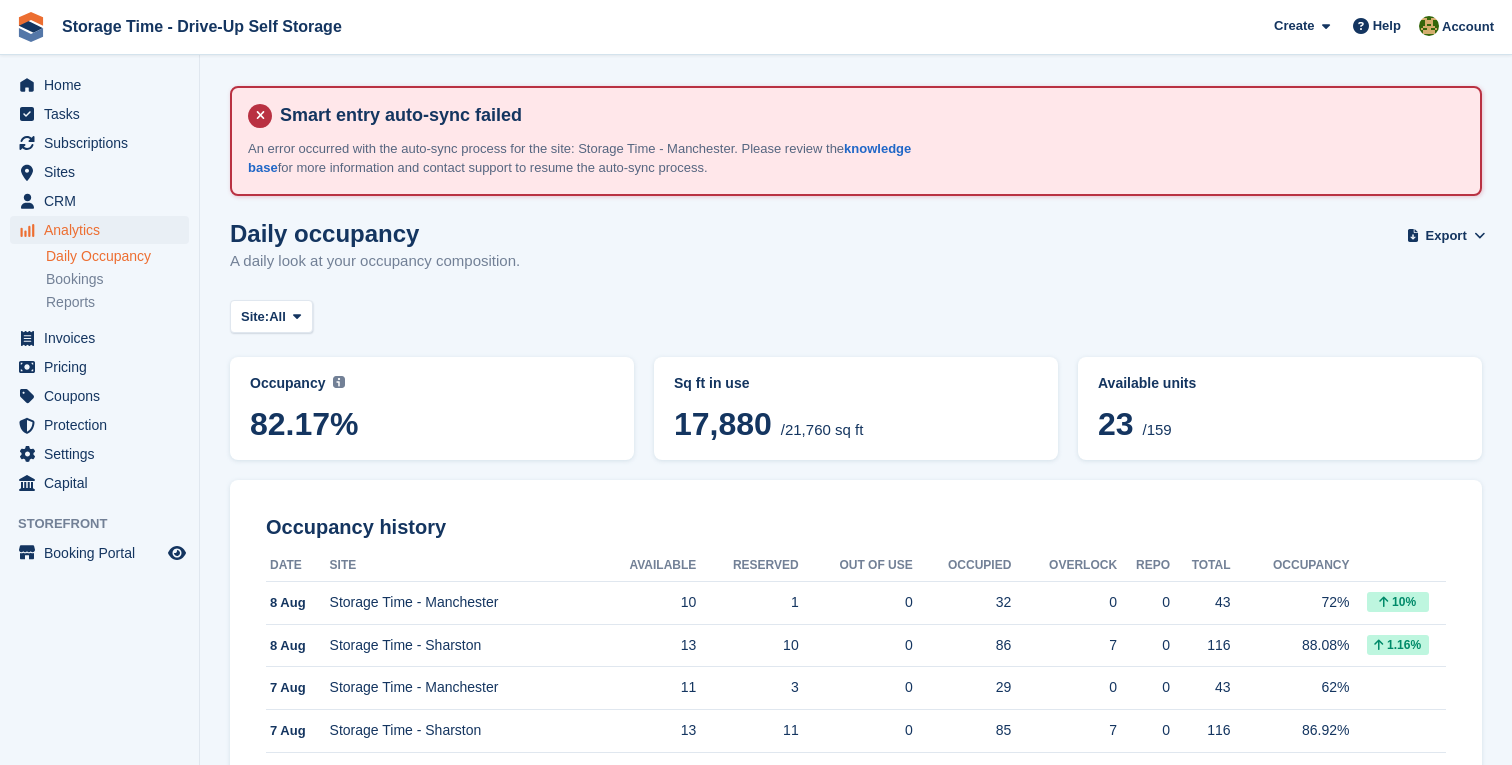 scroll, scrollTop: 0, scrollLeft: 0, axis: both 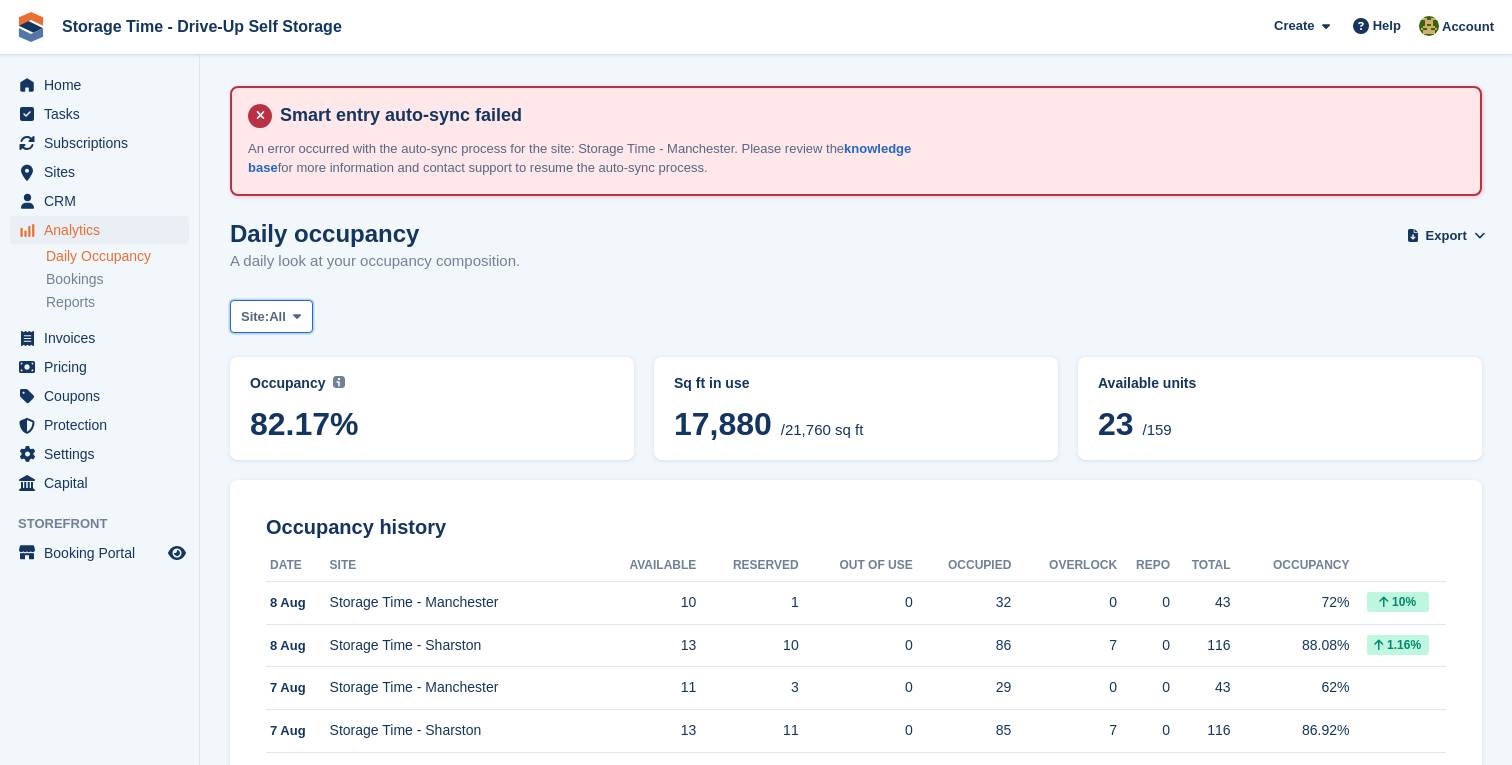 click on "All" at bounding box center (277, 317) 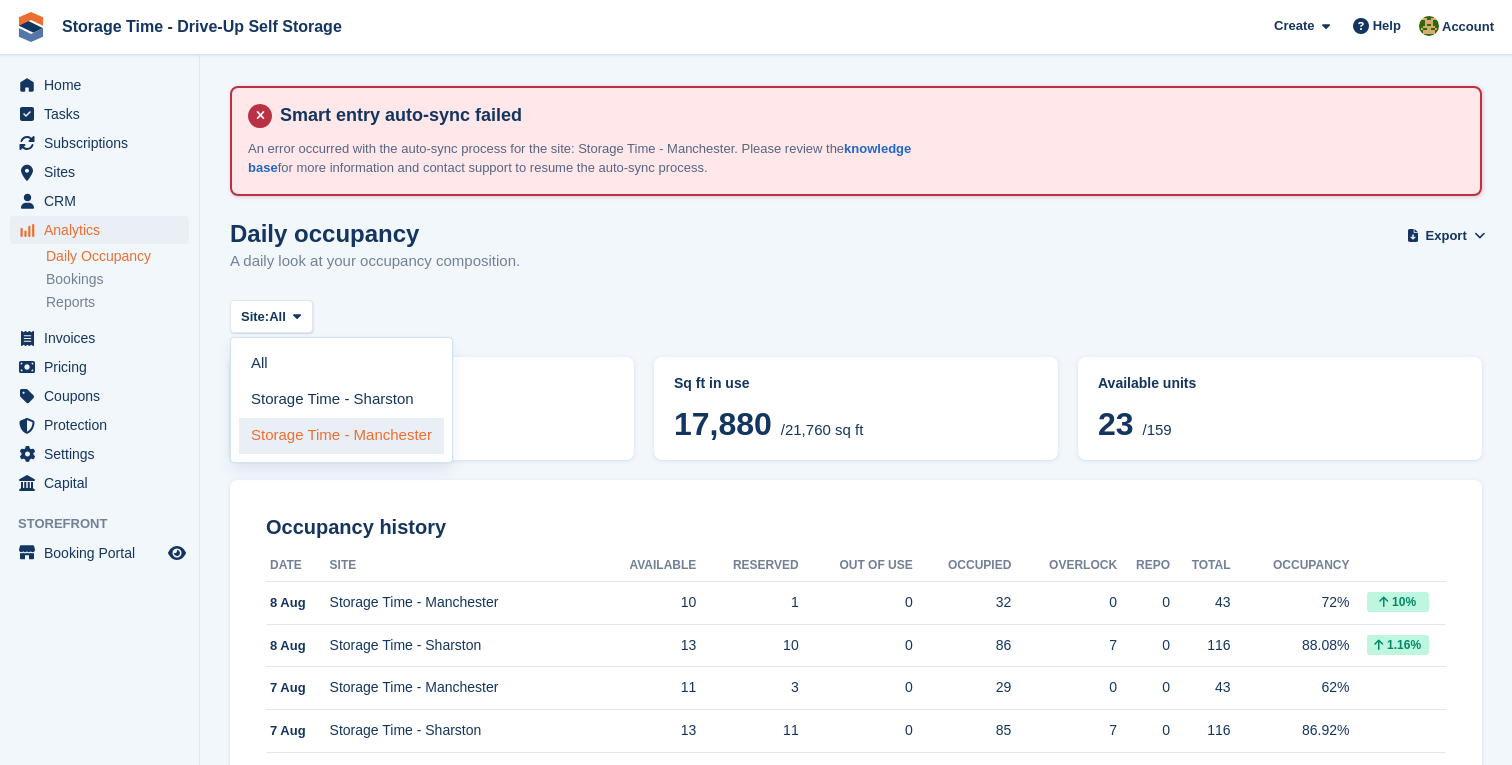 click on "Storage Time - Manchester" at bounding box center [341, 436] 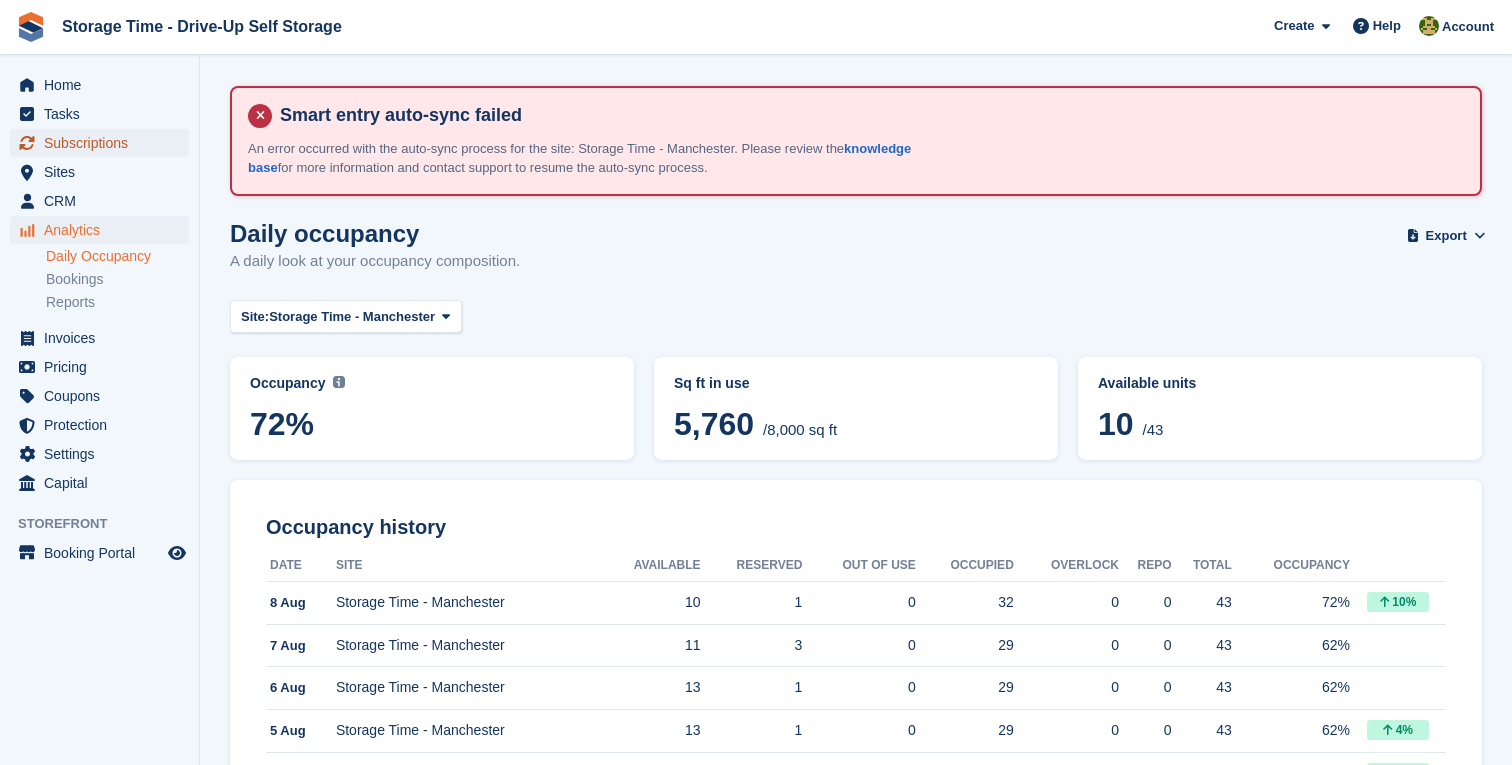 click on "Subscriptions" at bounding box center [104, 143] 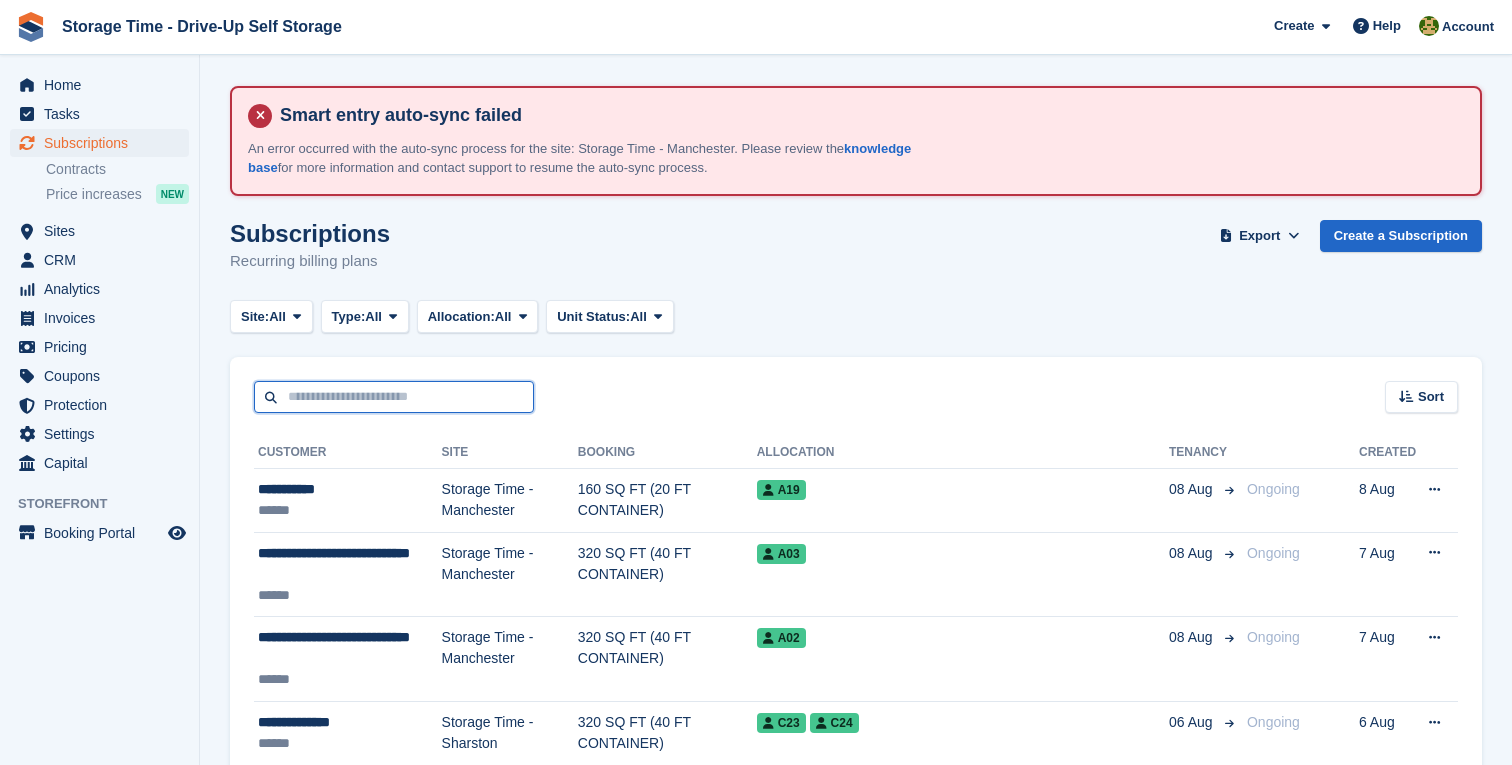 click at bounding box center [394, 397] 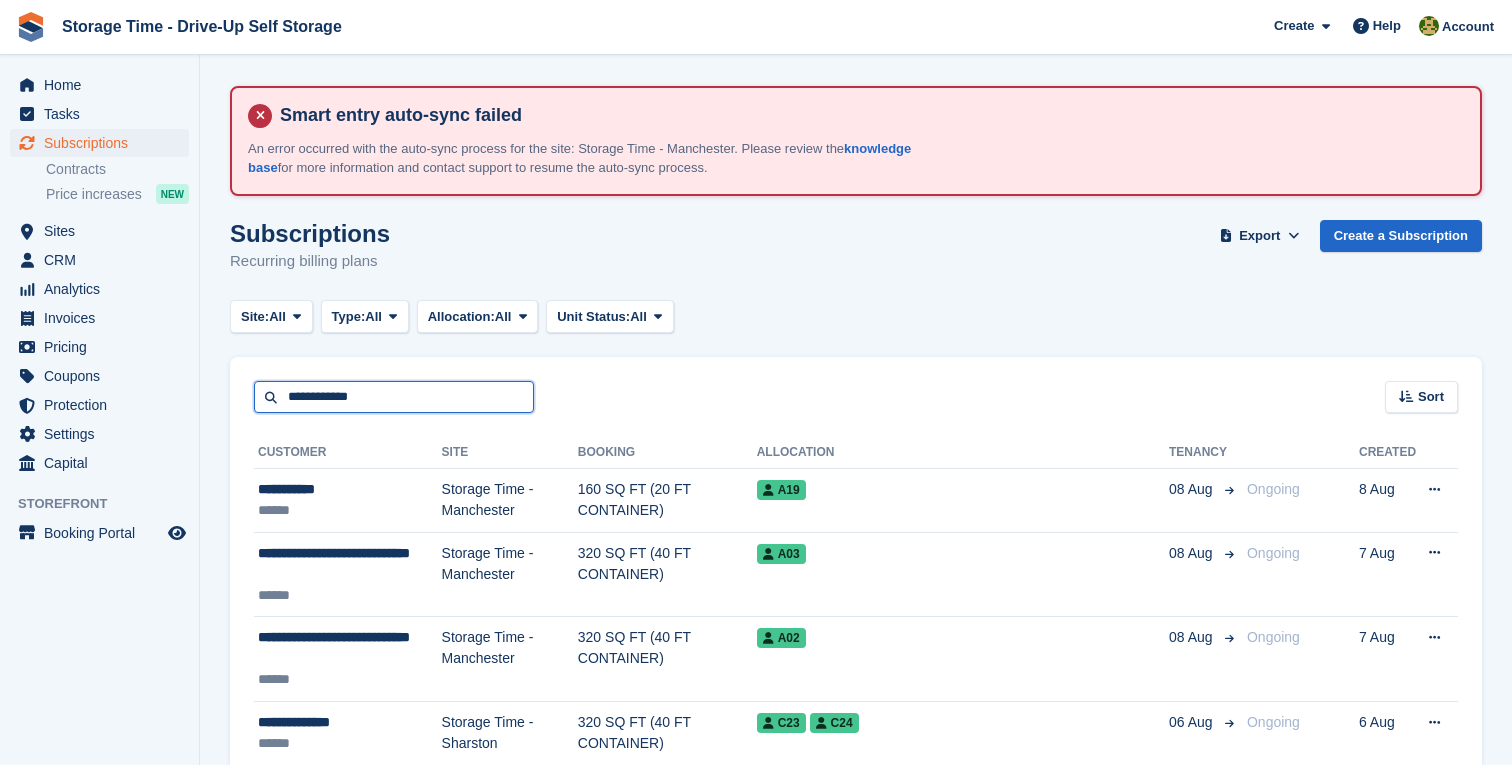 type on "**********" 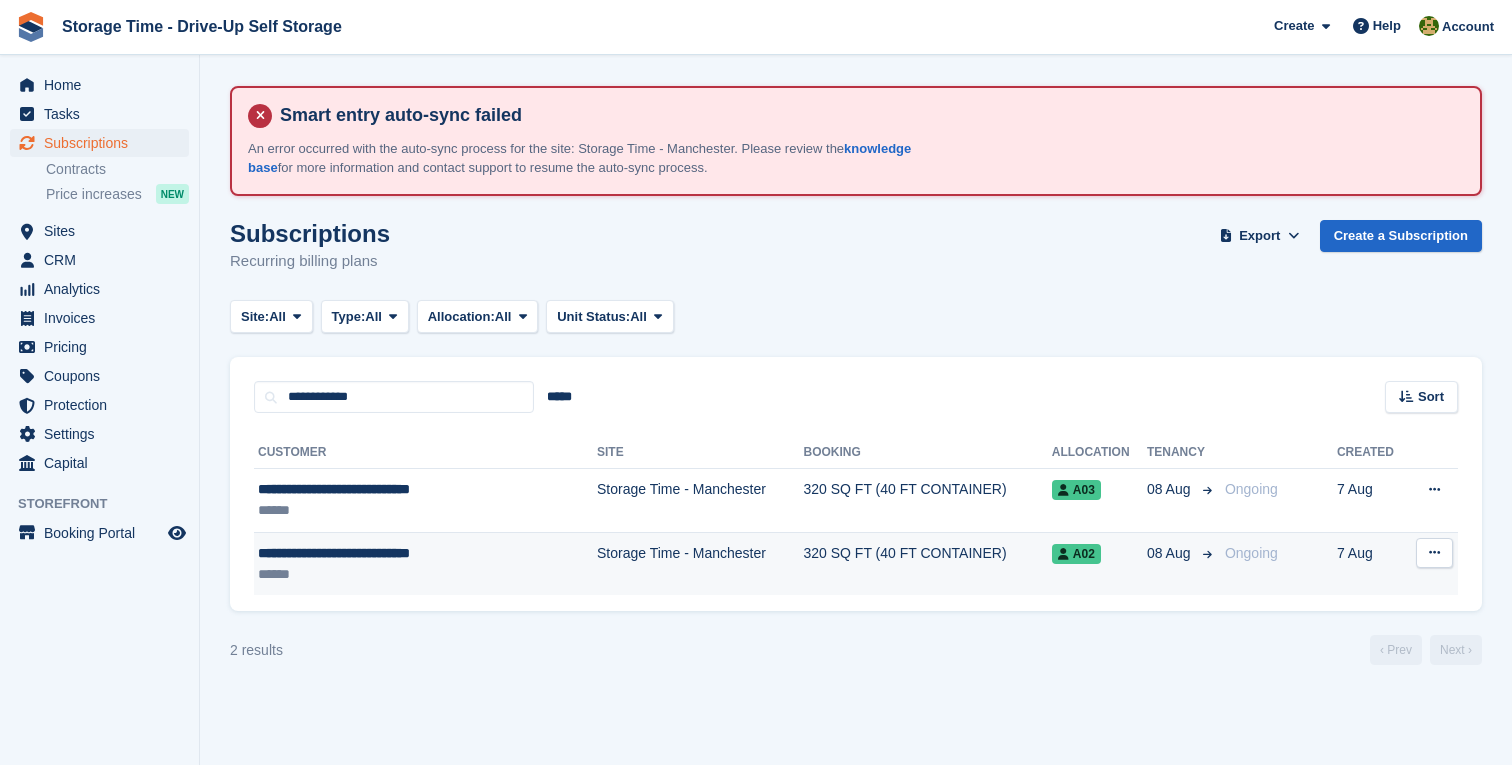 click on "**********" at bounding box center [396, 553] 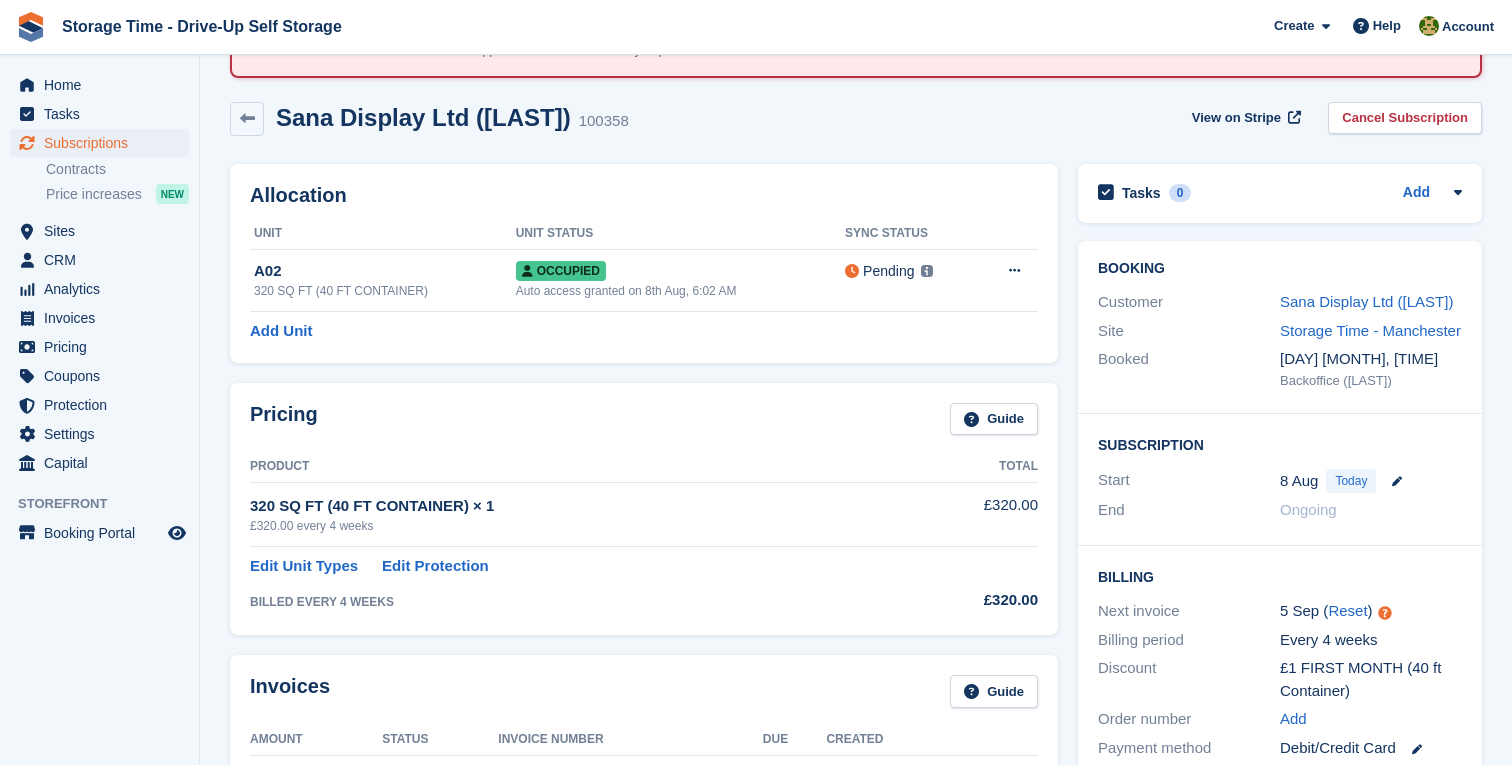scroll, scrollTop: 113, scrollLeft: 0, axis: vertical 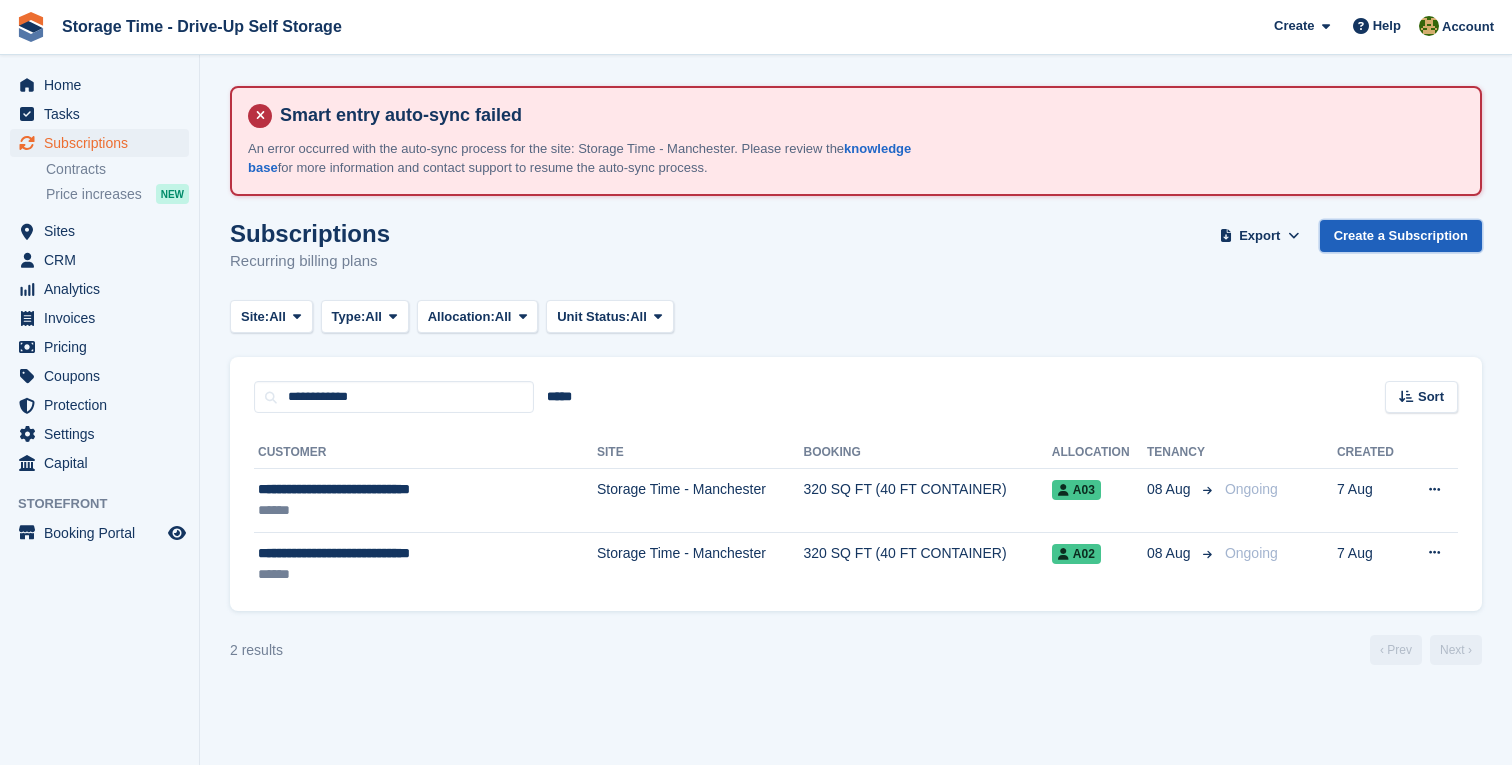 click on "Create a Subscription" at bounding box center (1401, 236) 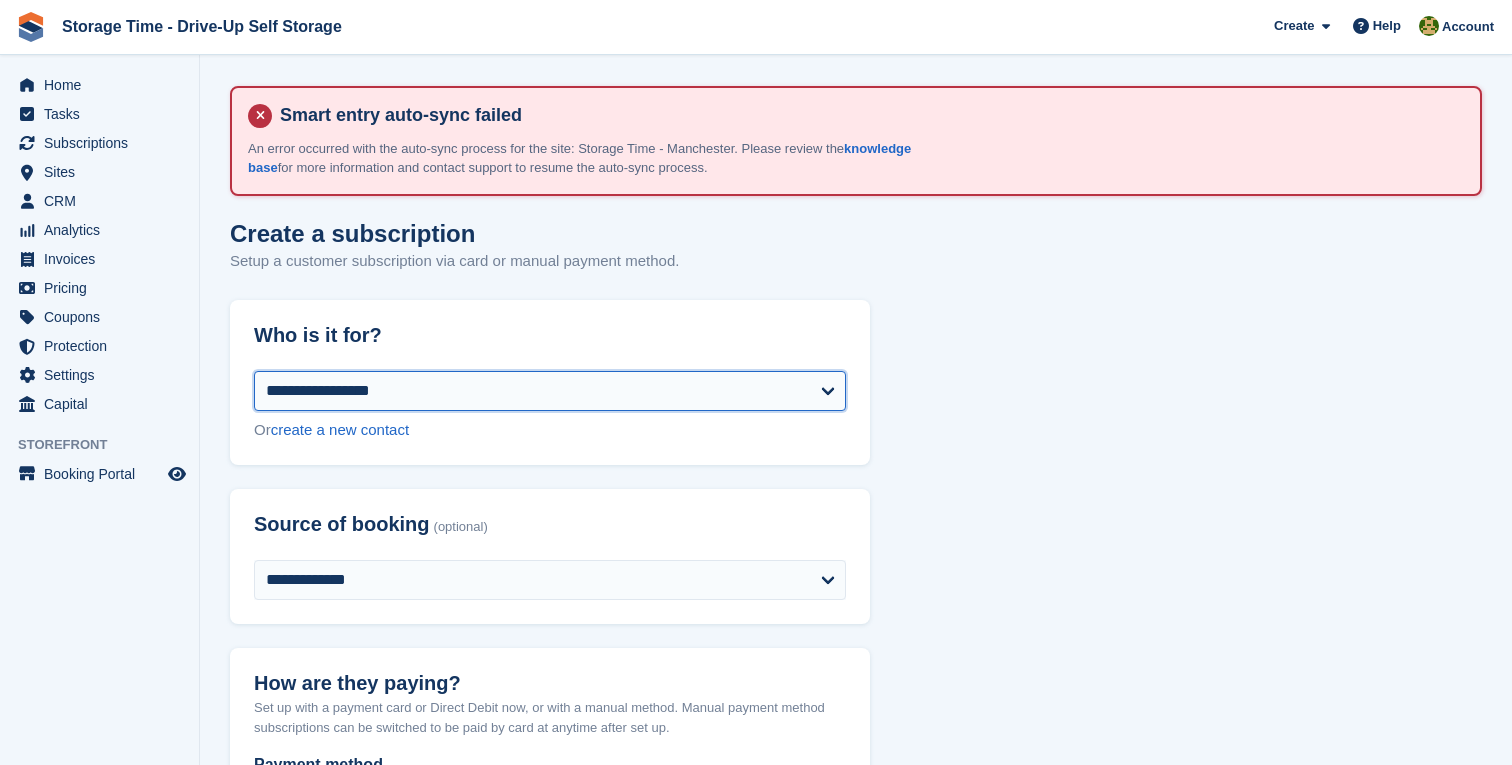 click on "**********" at bounding box center (550, 391) 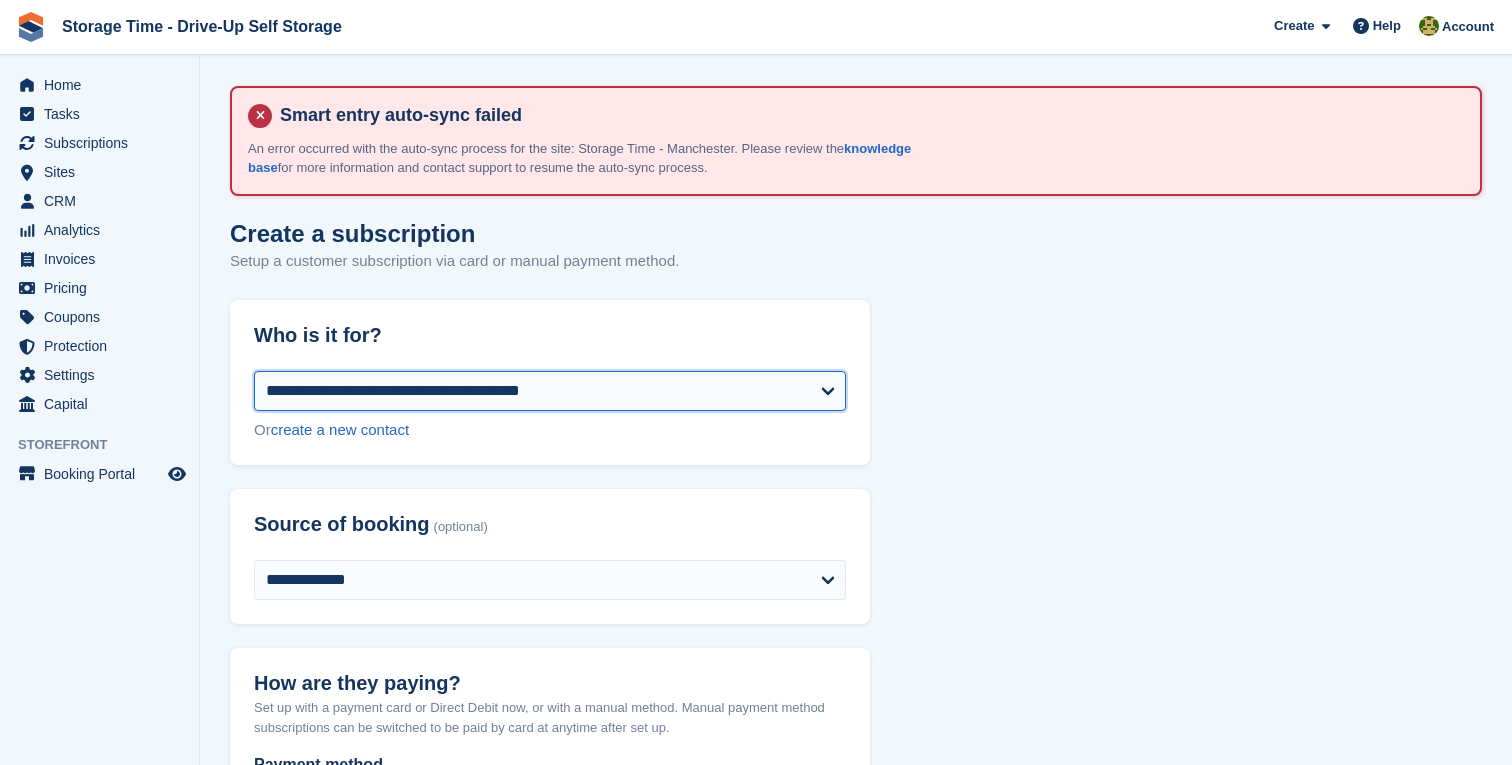 select on "**********" 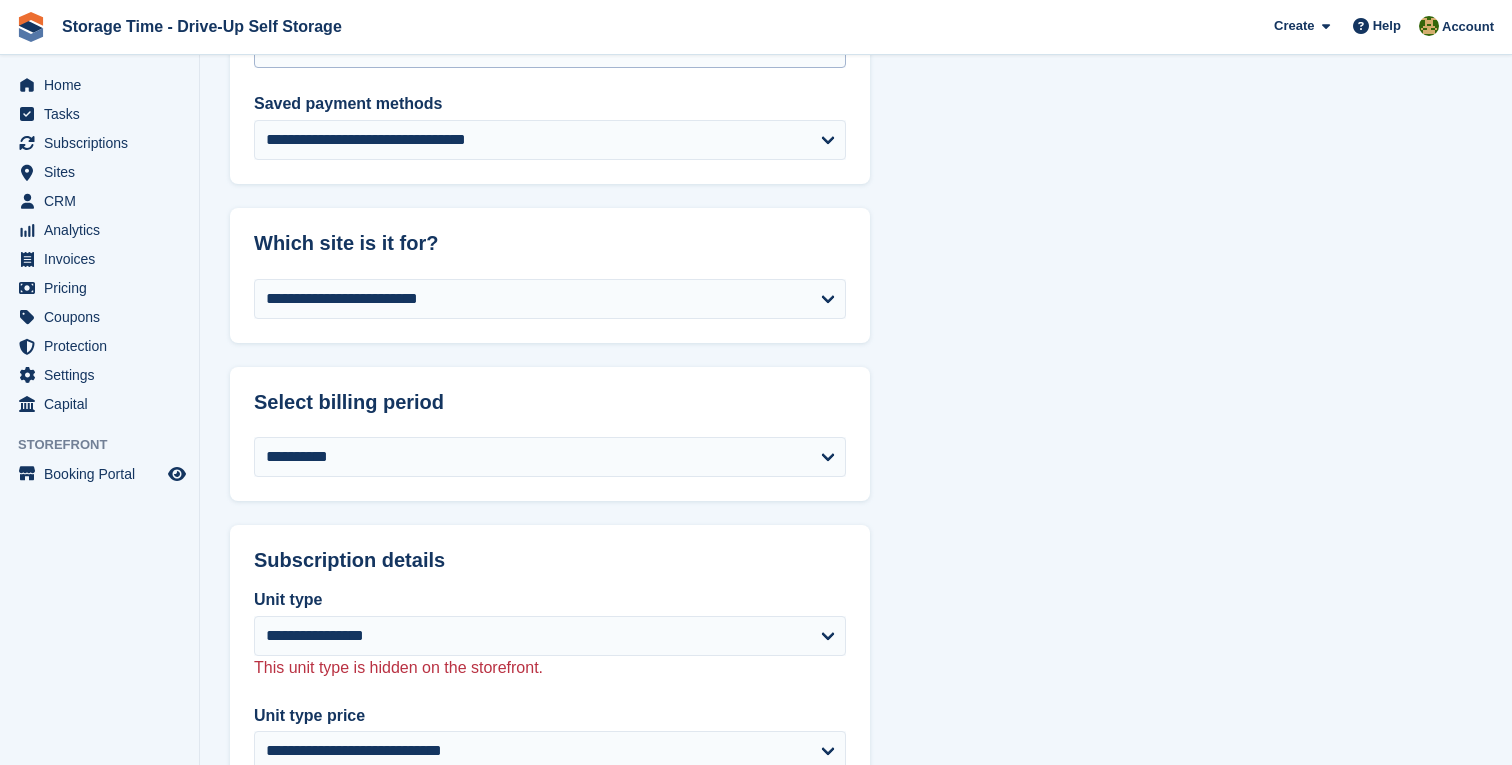 scroll, scrollTop: 751, scrollLeft: 0, axis: vertical 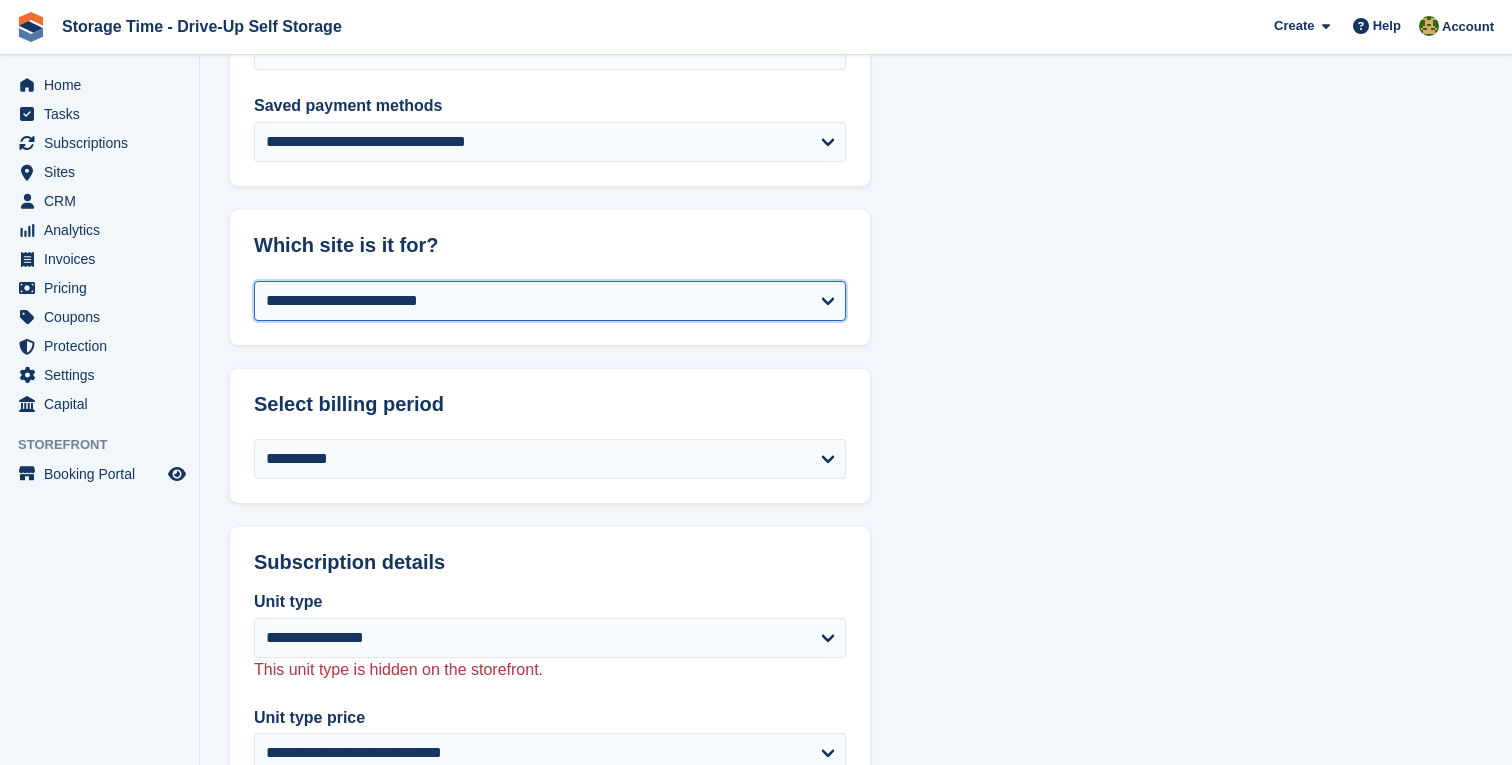 click on "**********" at bounding box center [550, 301] 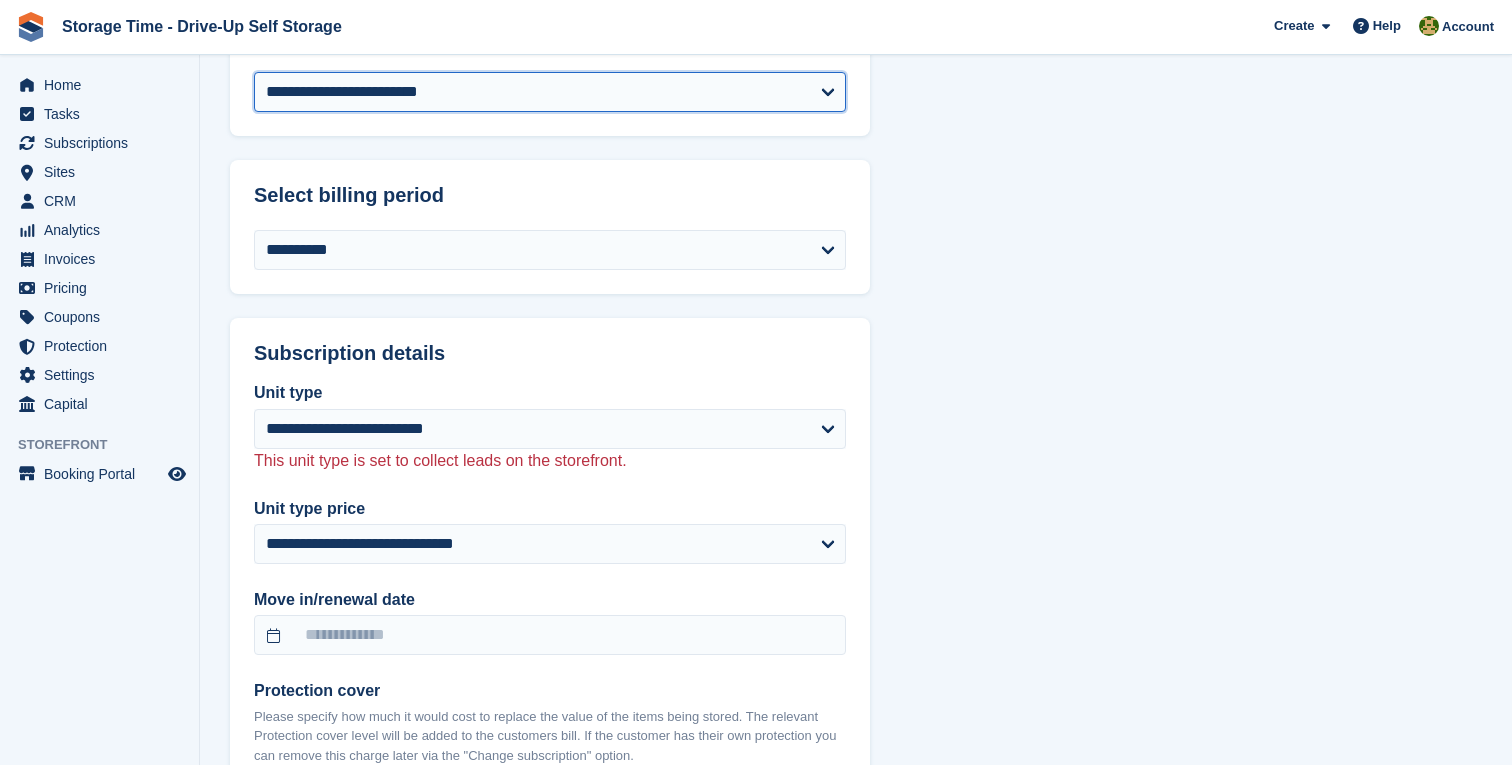 scroll, scrollTop: 976, scrollLeft: 0, axis: vertical 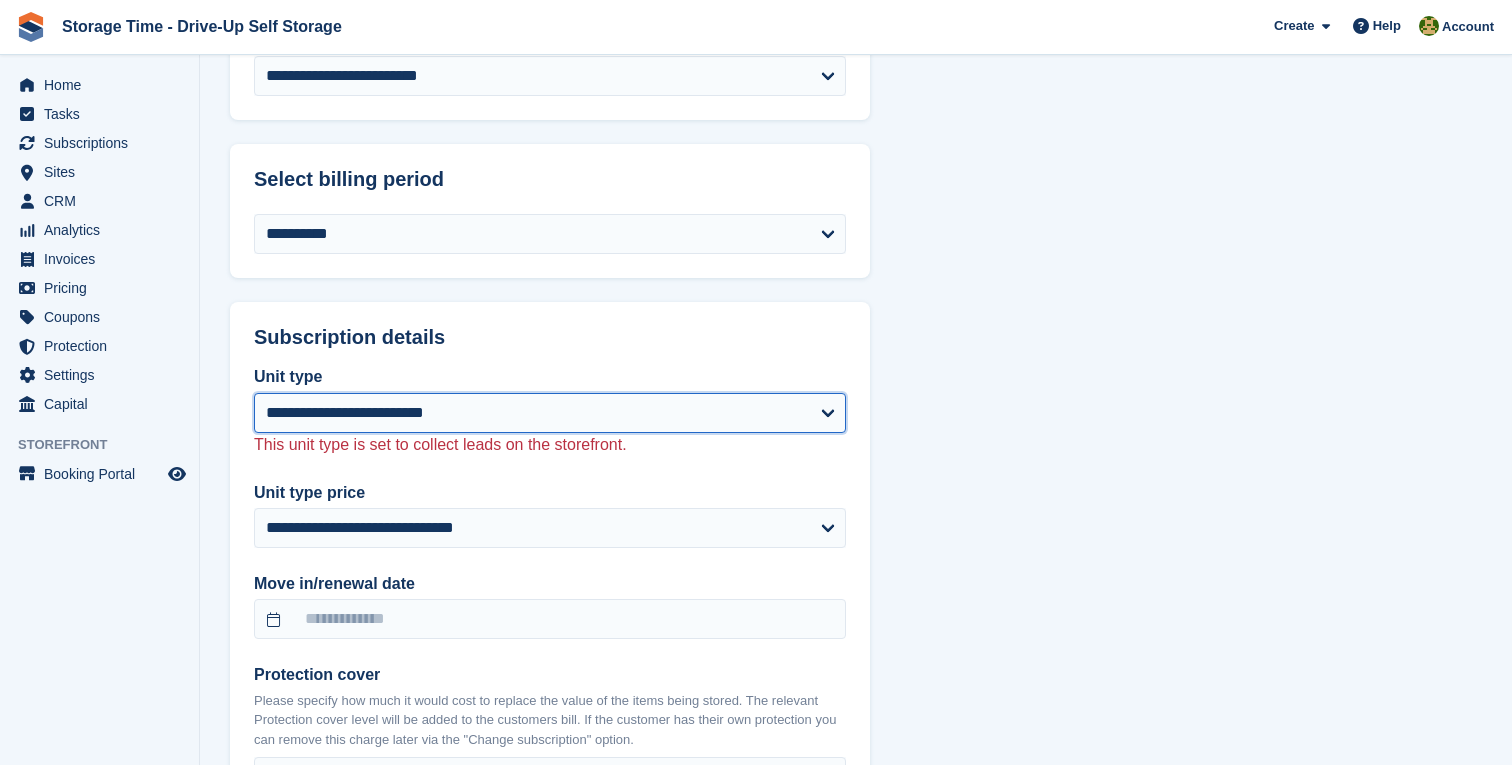 click on "**********" at bounding box center (550, 413) 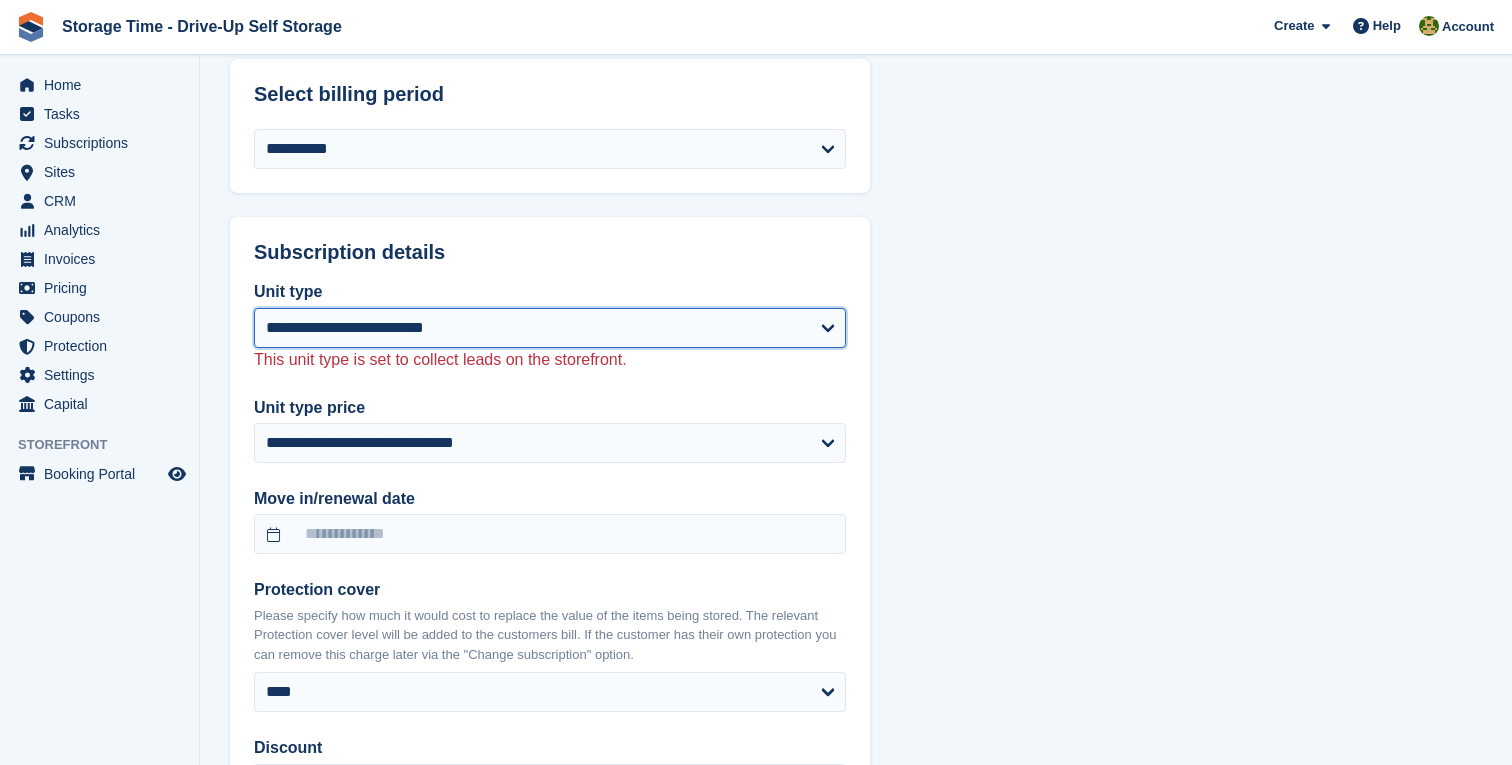 select on "******" 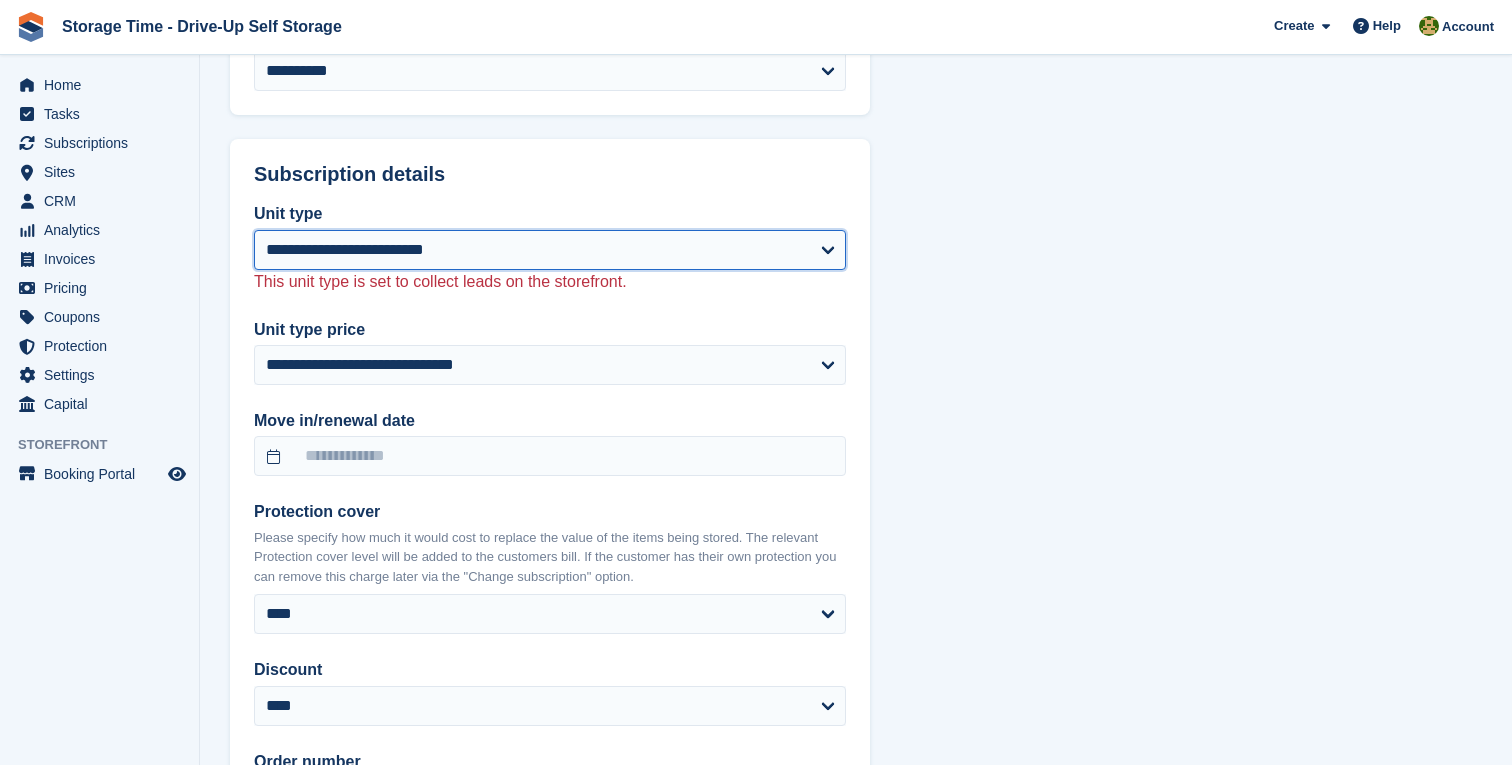 scroll, scrollTop: 1144, scrollLeft: 0, axis: vertical 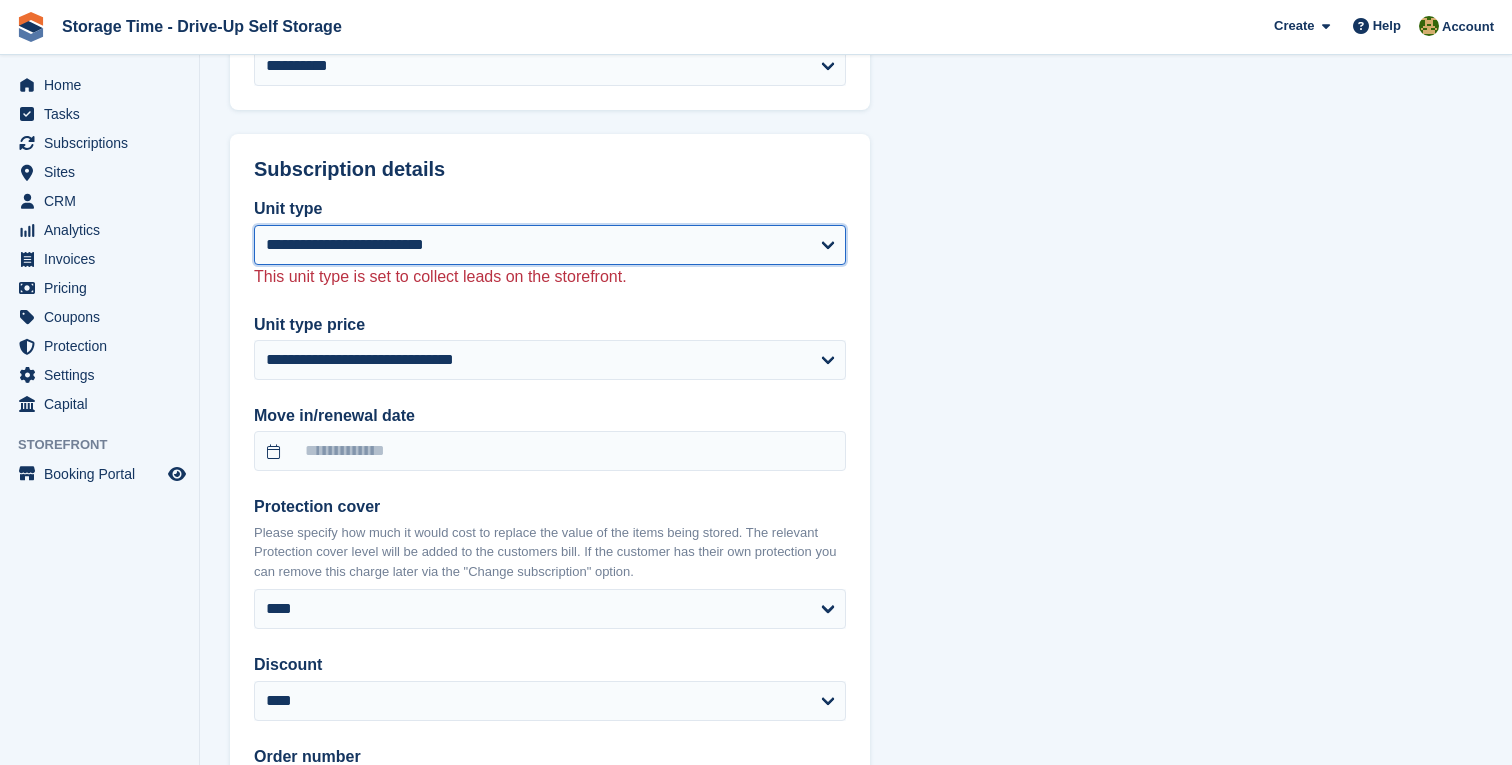 select on "*****" 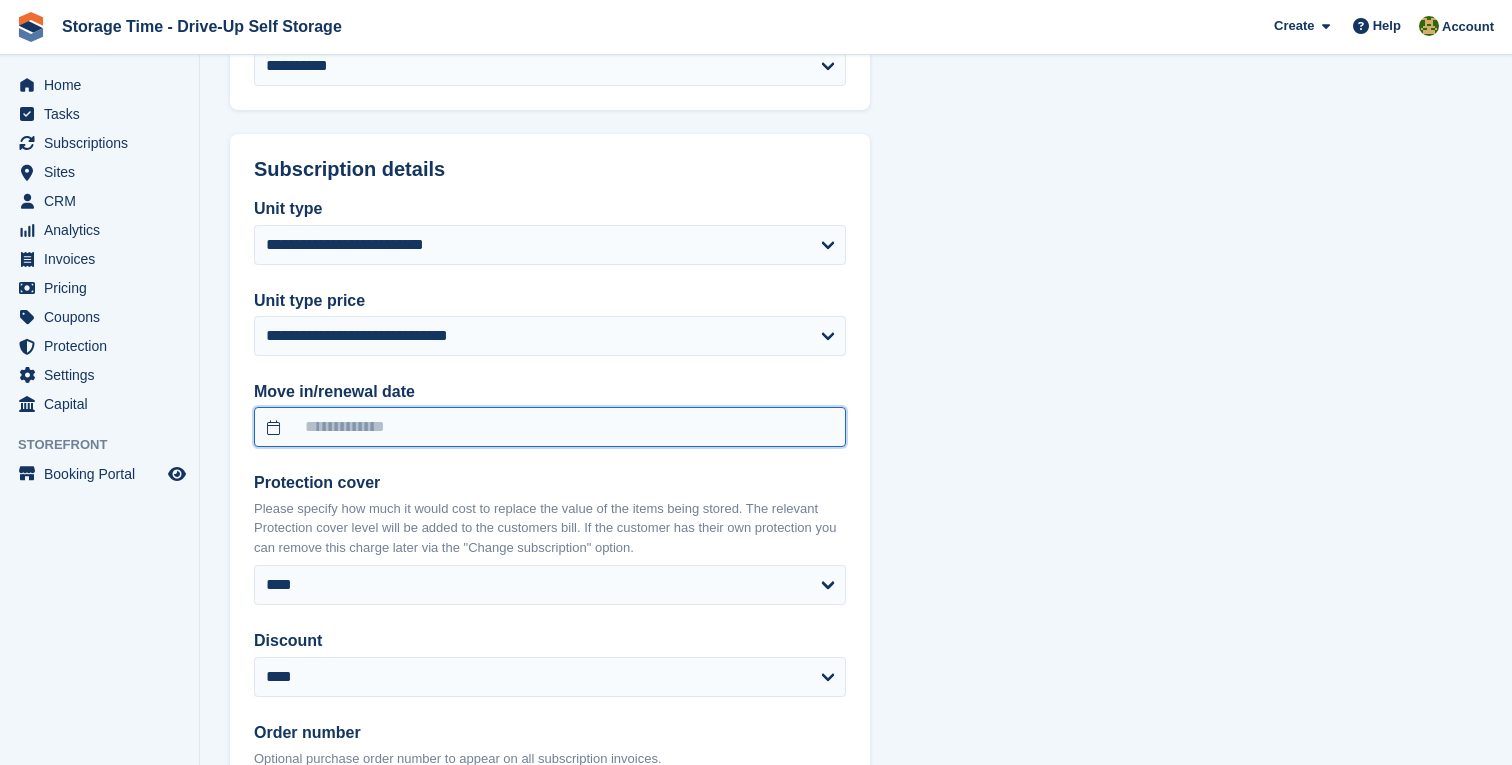 click at bounding box center [550, 427] 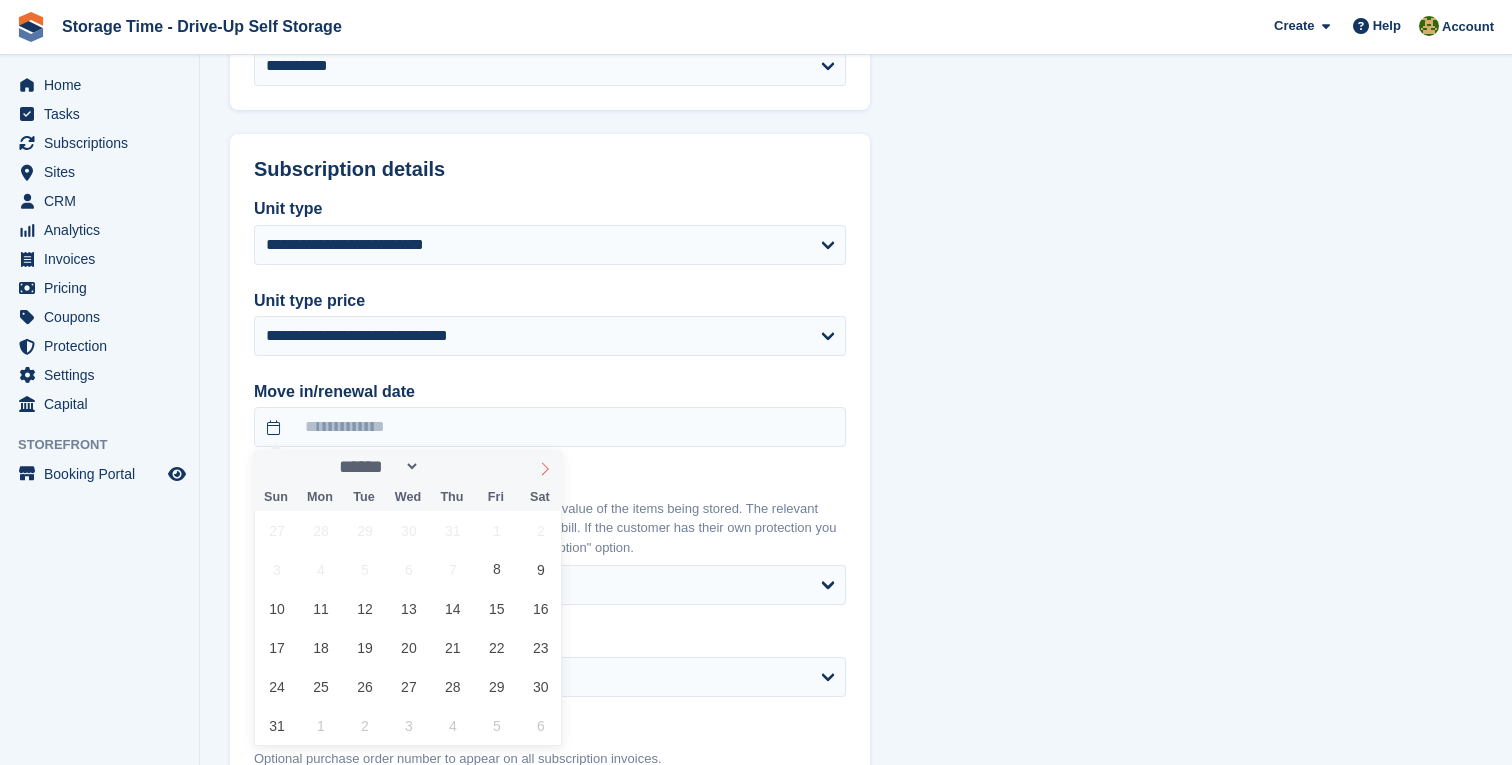 click 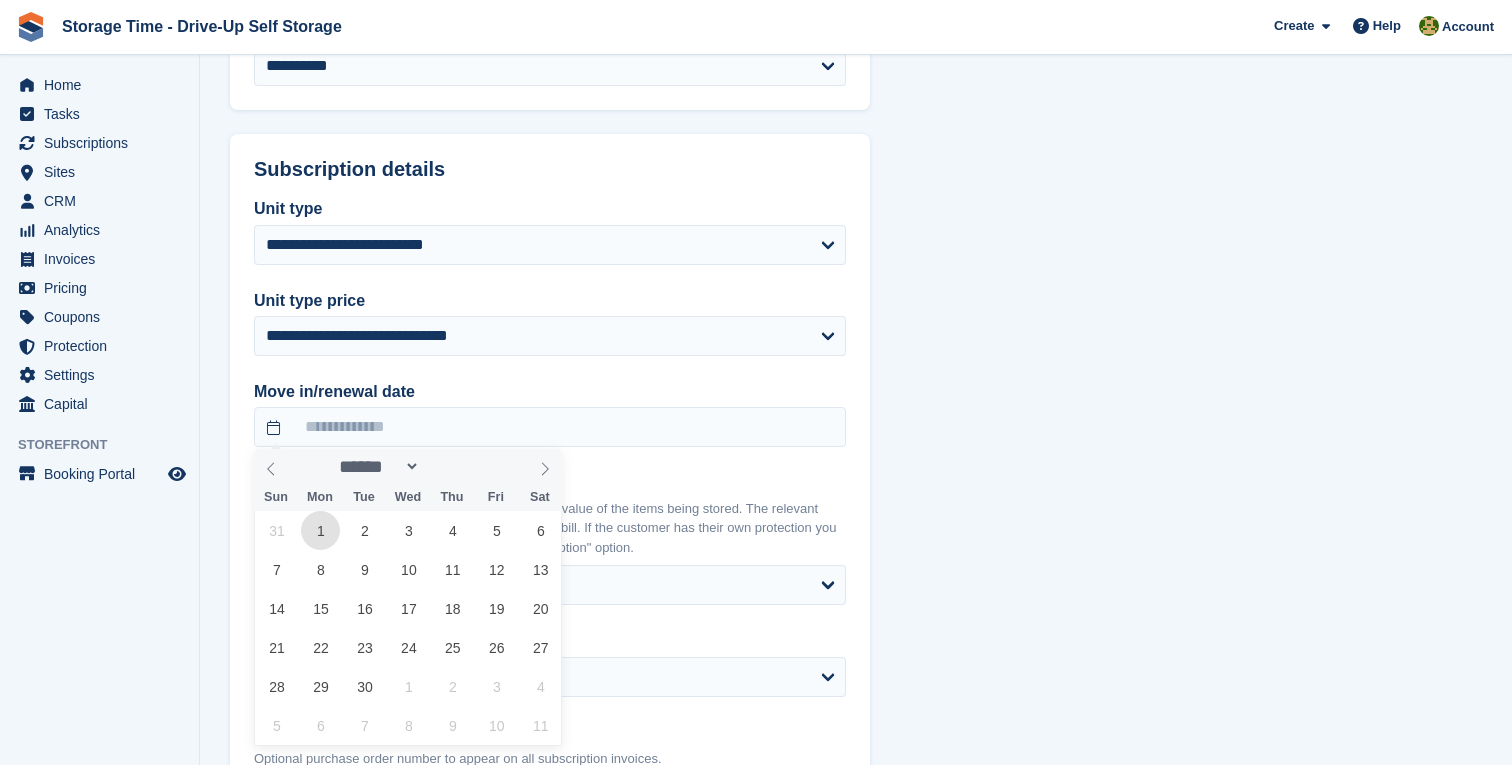click on "1" at bounding box center (320, 530) 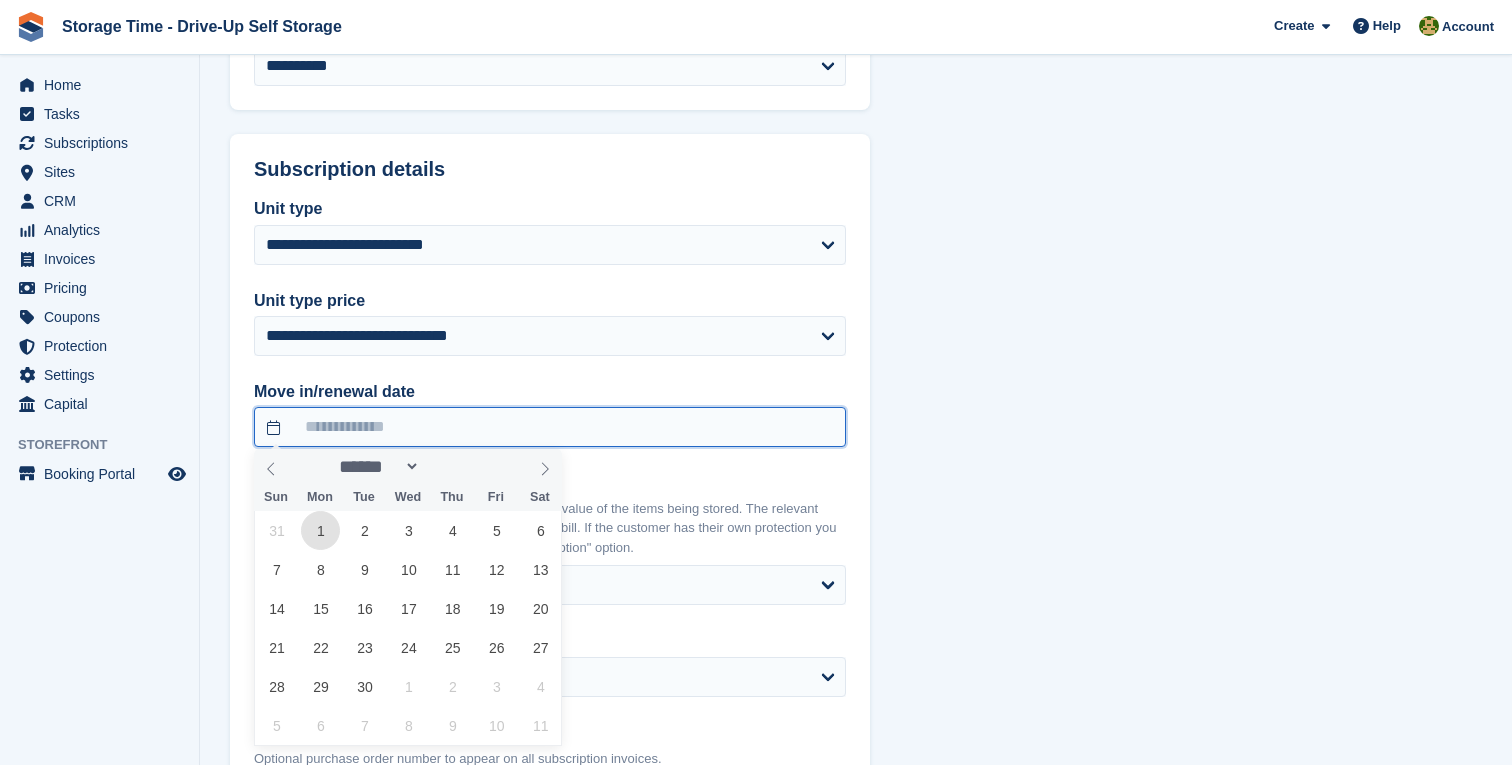 type on "**********" 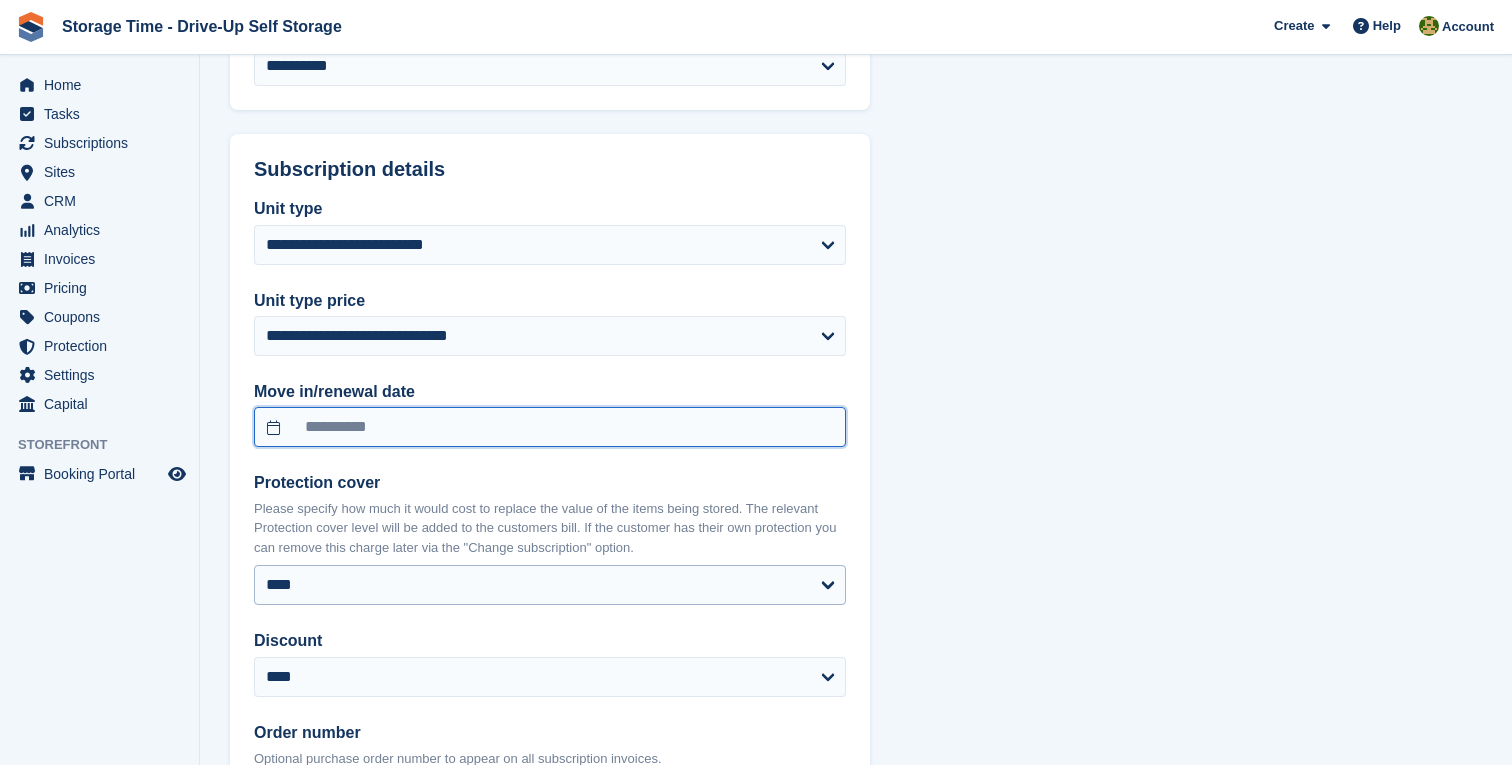 scroll, scrollTop: 1238, scrollLeft: 0, axis: vertical 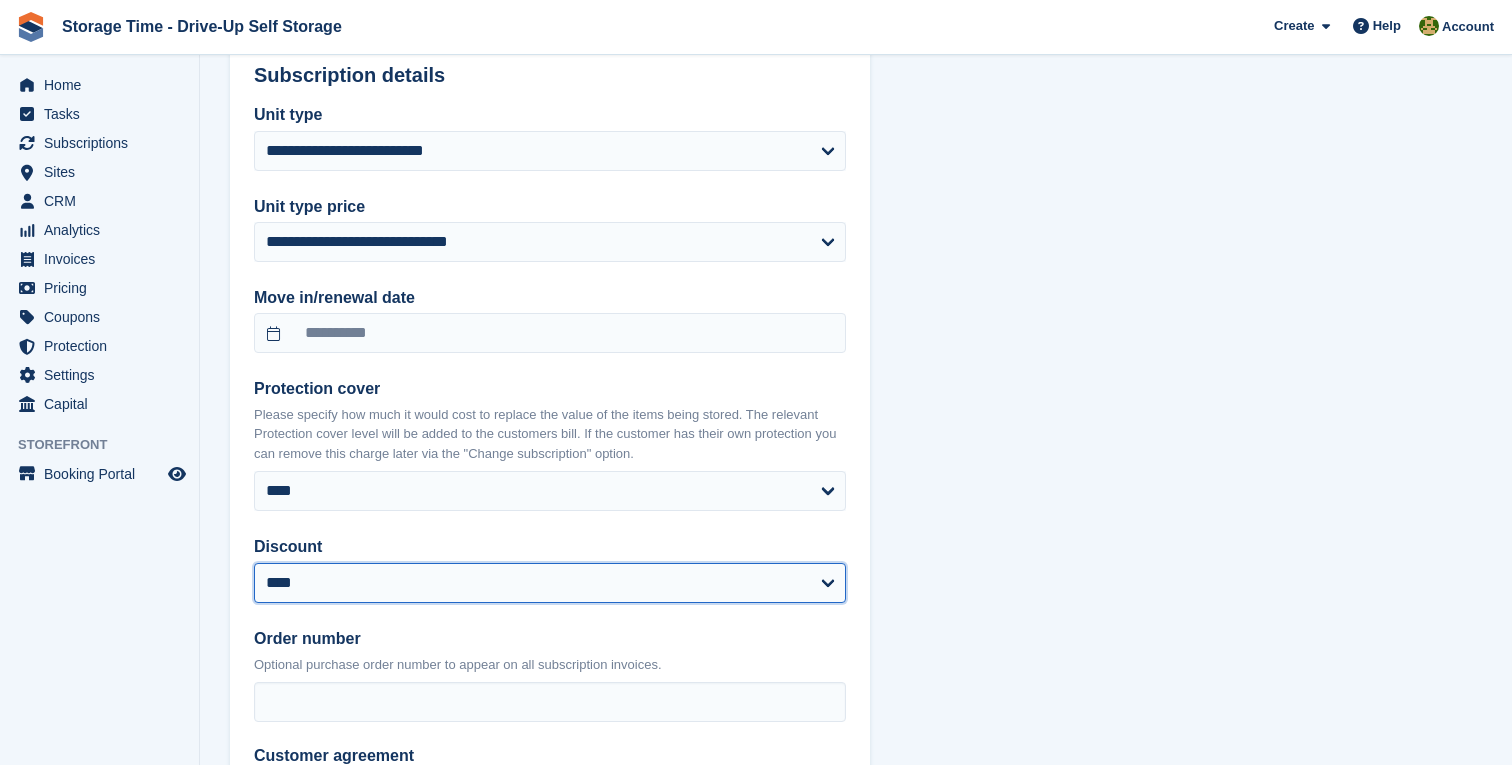 click on "**********" at bounding box center (550, 583) 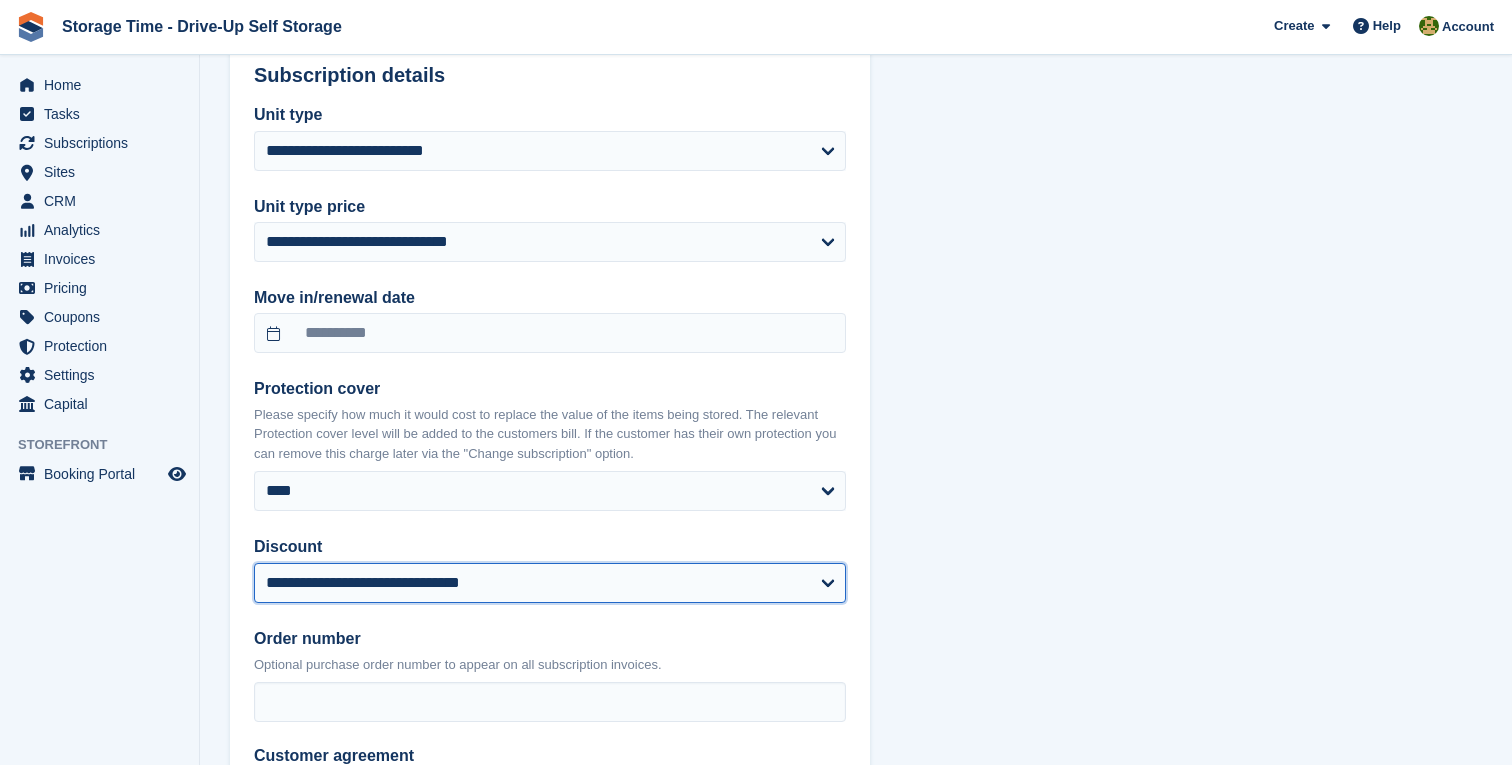 select on "******" 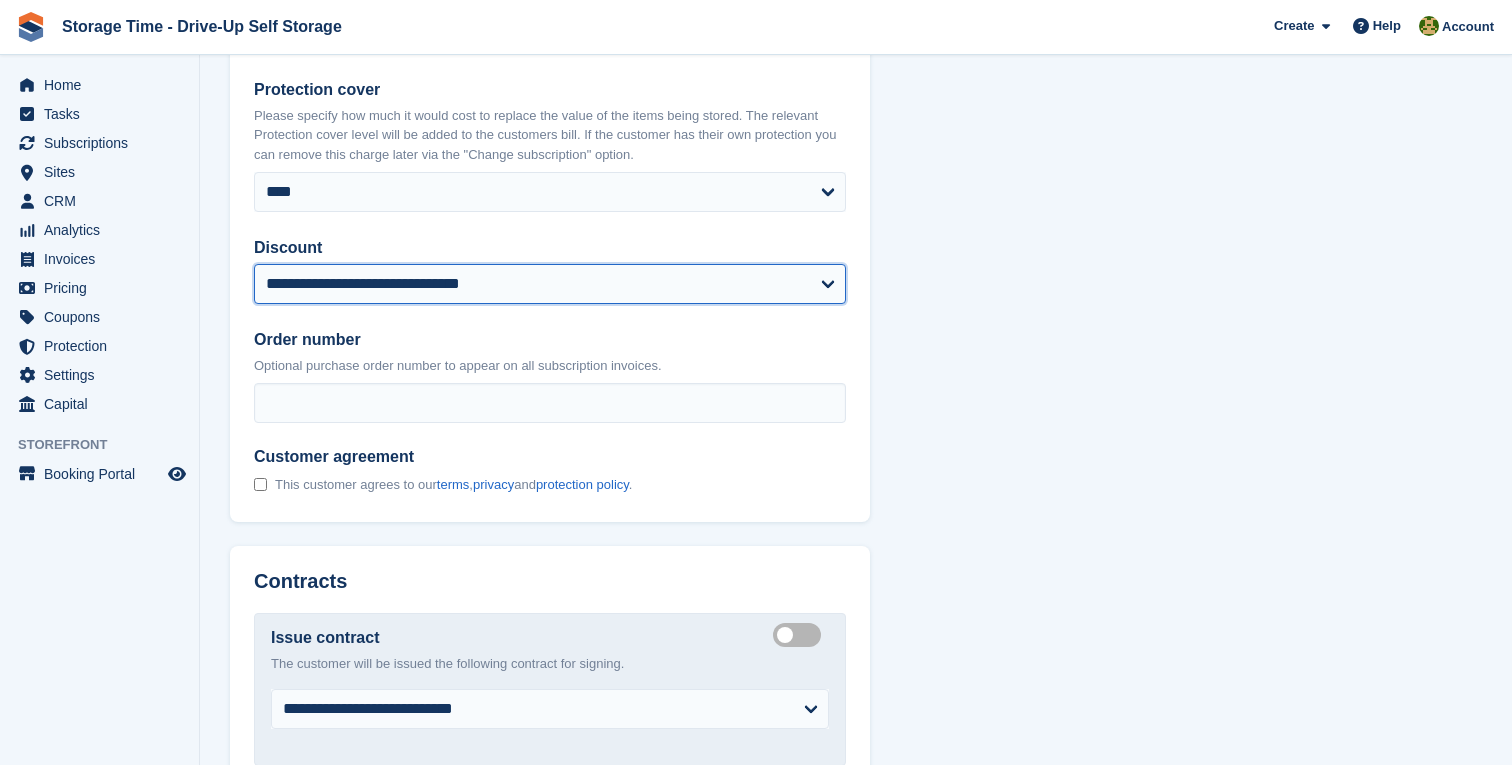 scroll, scrollTop: 1549, scrollLeft: 0, axis: vertical 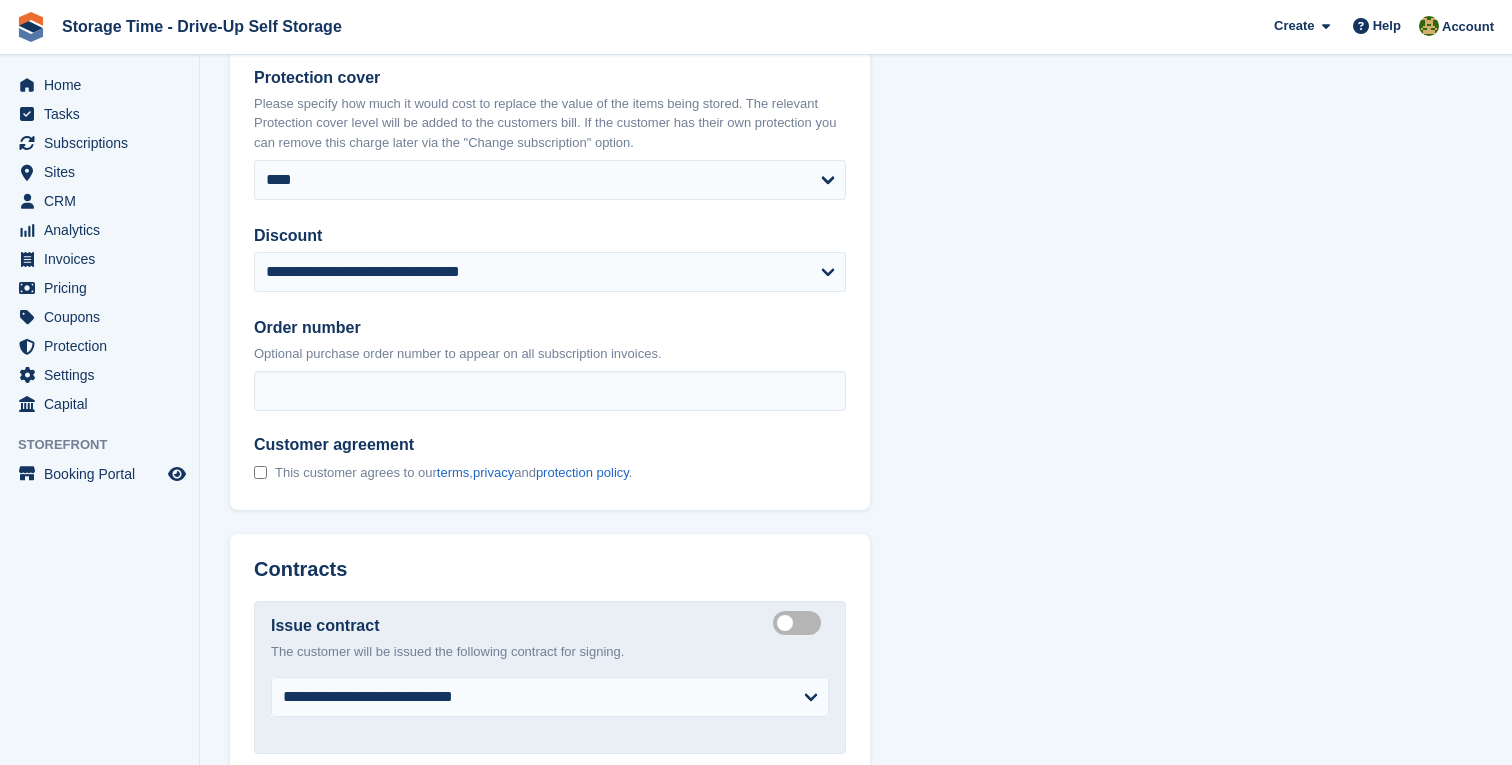 click at bounding box center (260, 474) 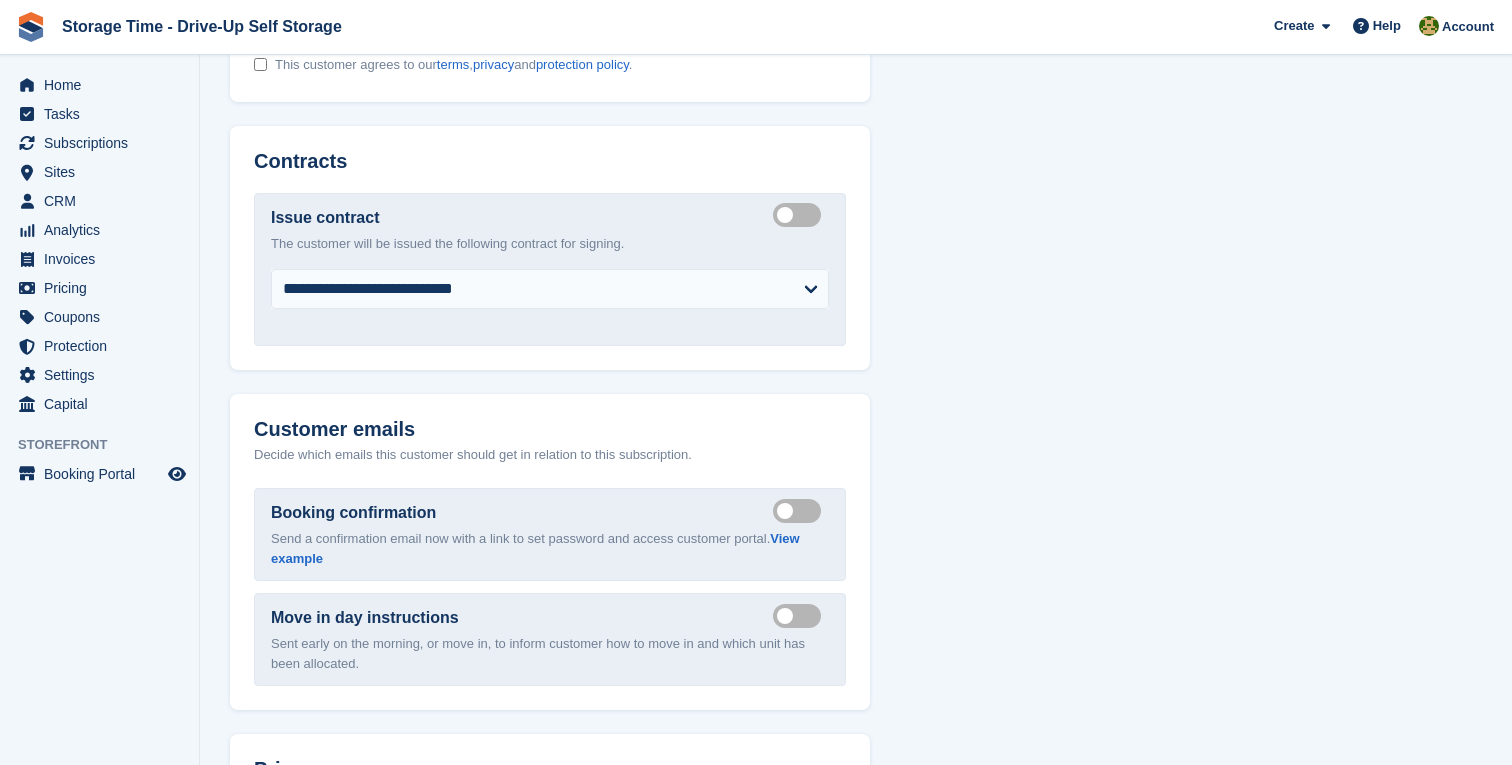scroll, scrollTop: 2338, scrollLeft: 0, axis: vertical 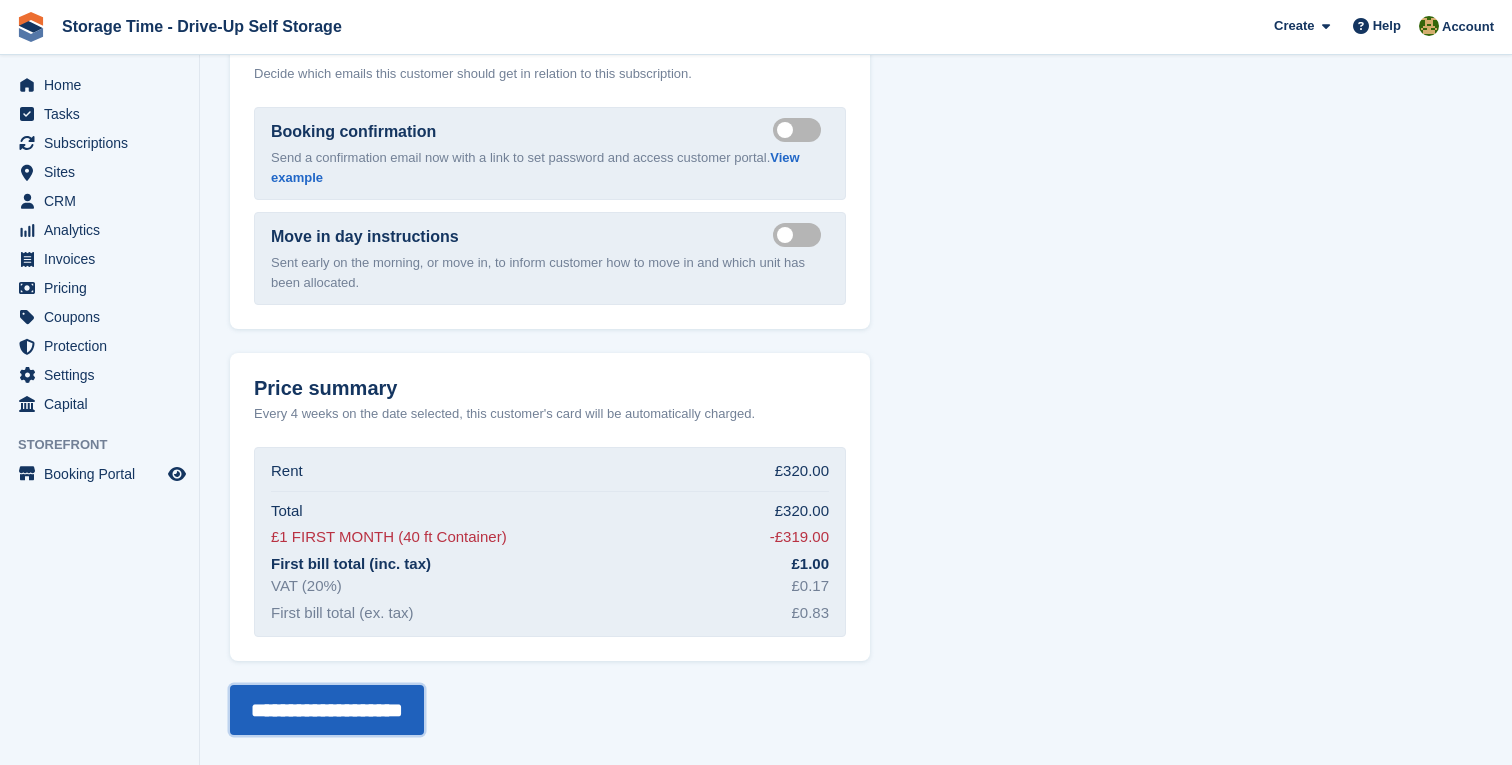click on "**********" at bounding box center (327, 710) 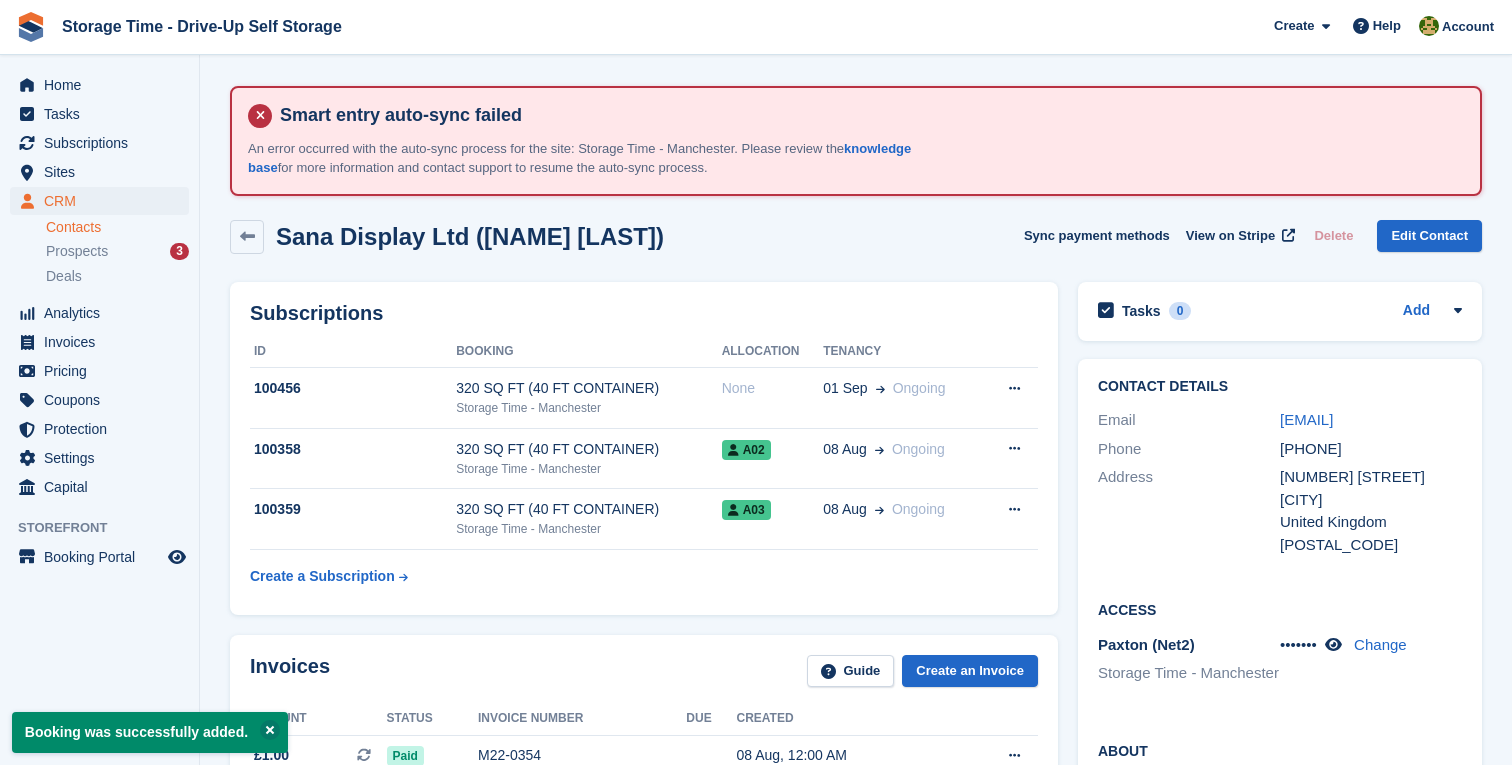 scroll, scrollTop: 0, scrollLeft: 0, axis: both 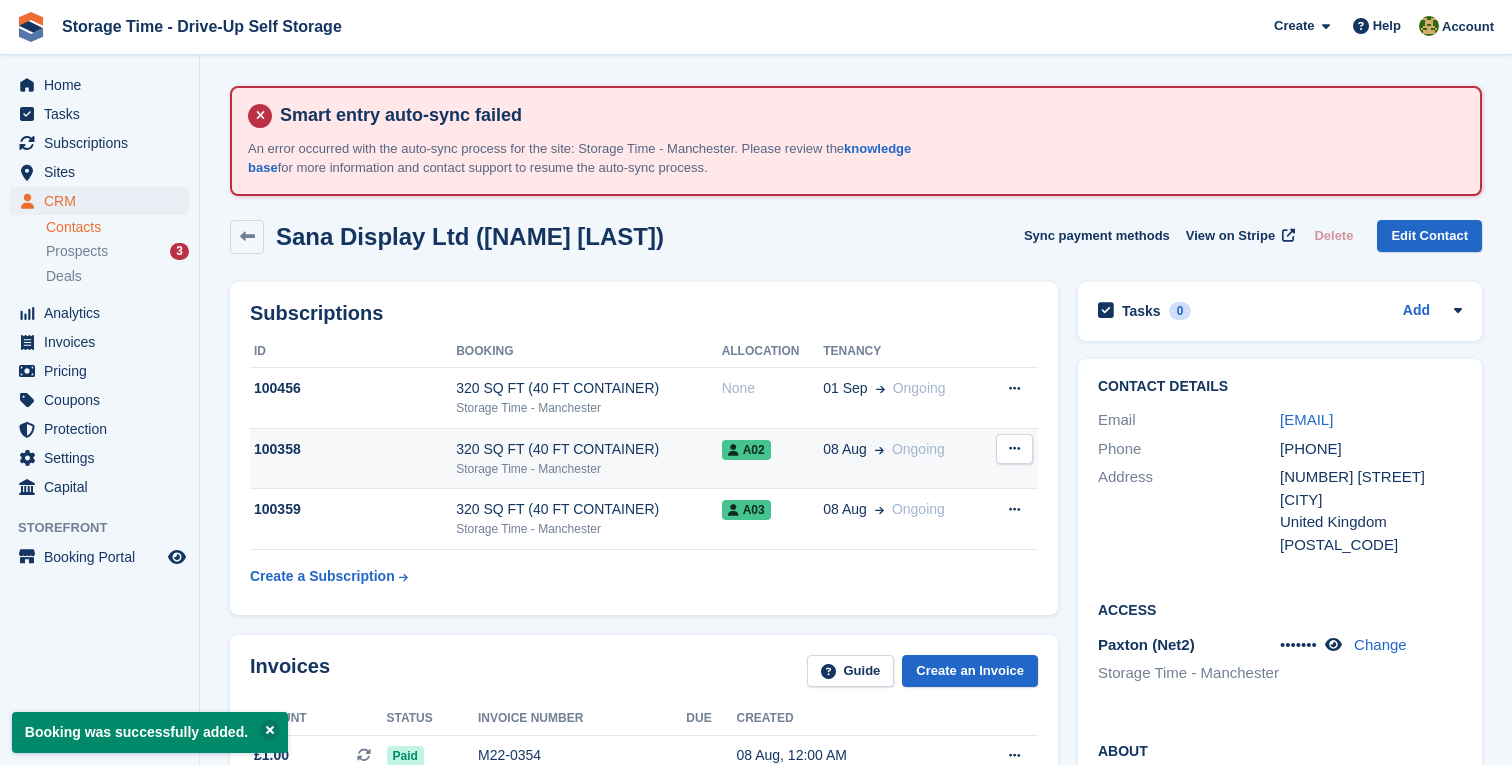 click at bounding box center [1014, 448] 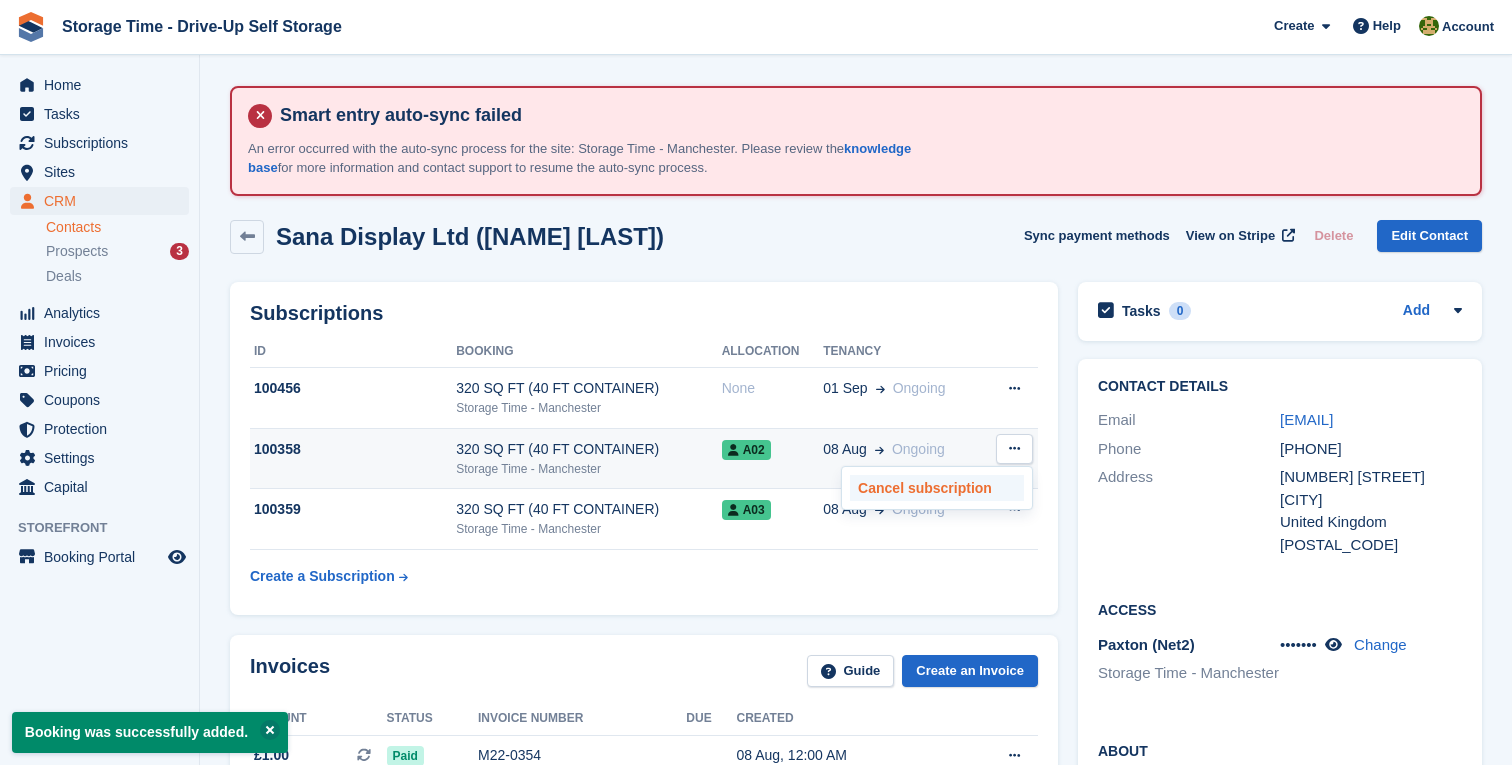 click on "Cancel subscription" at bounding box center [937, 488] 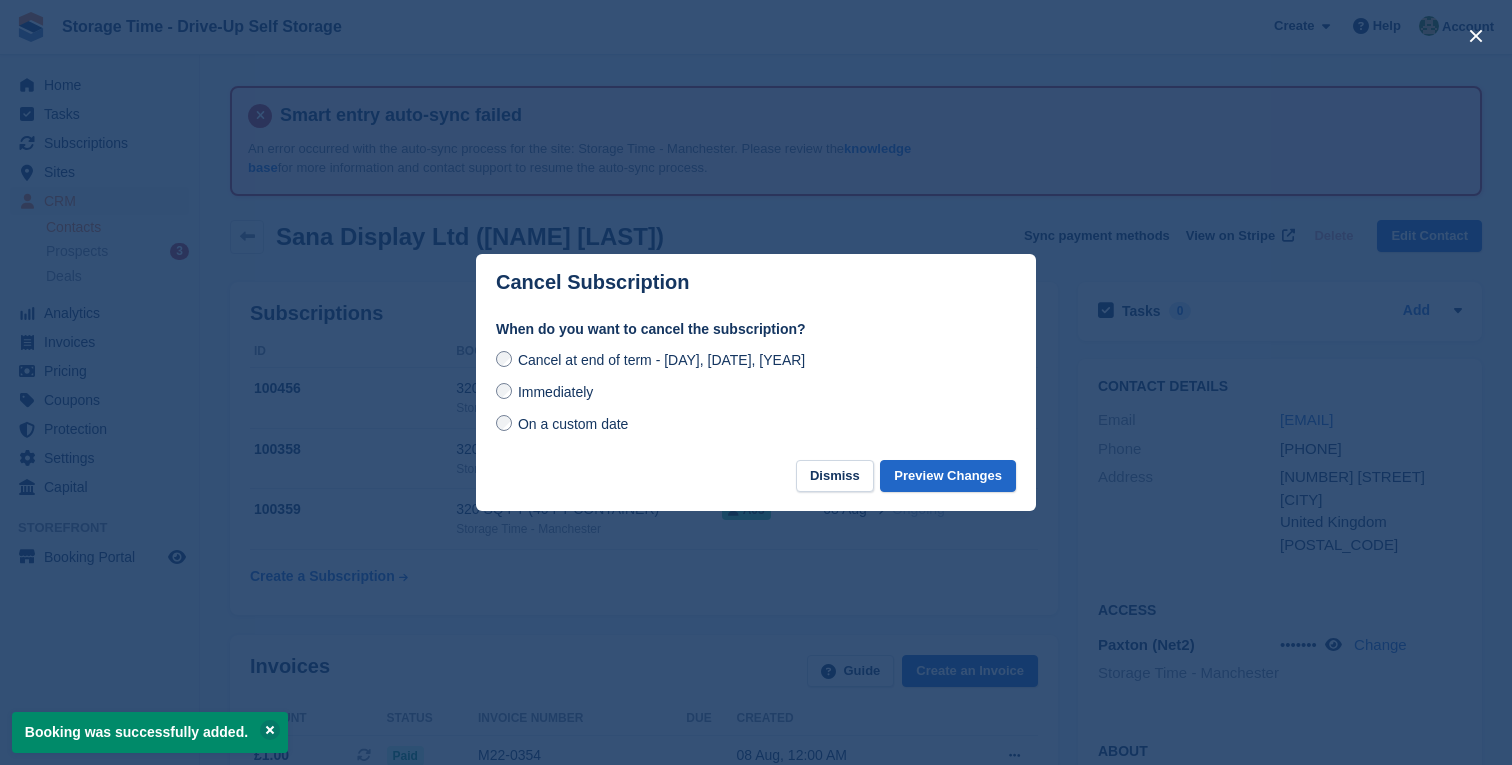 click on "Immediately" at bounding box center [555, 392] 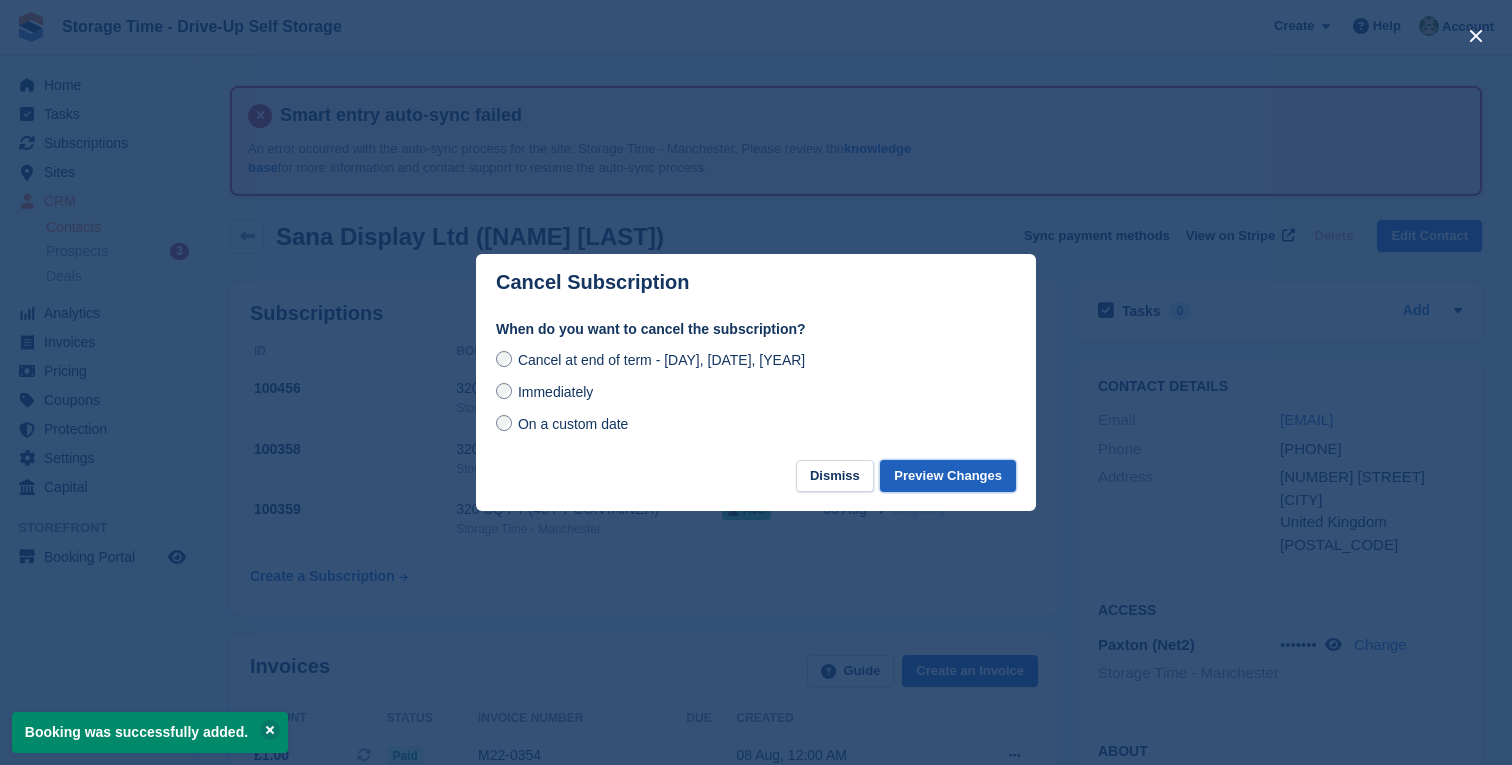 click on "Preview Changes" at bounding box center [948, 476] 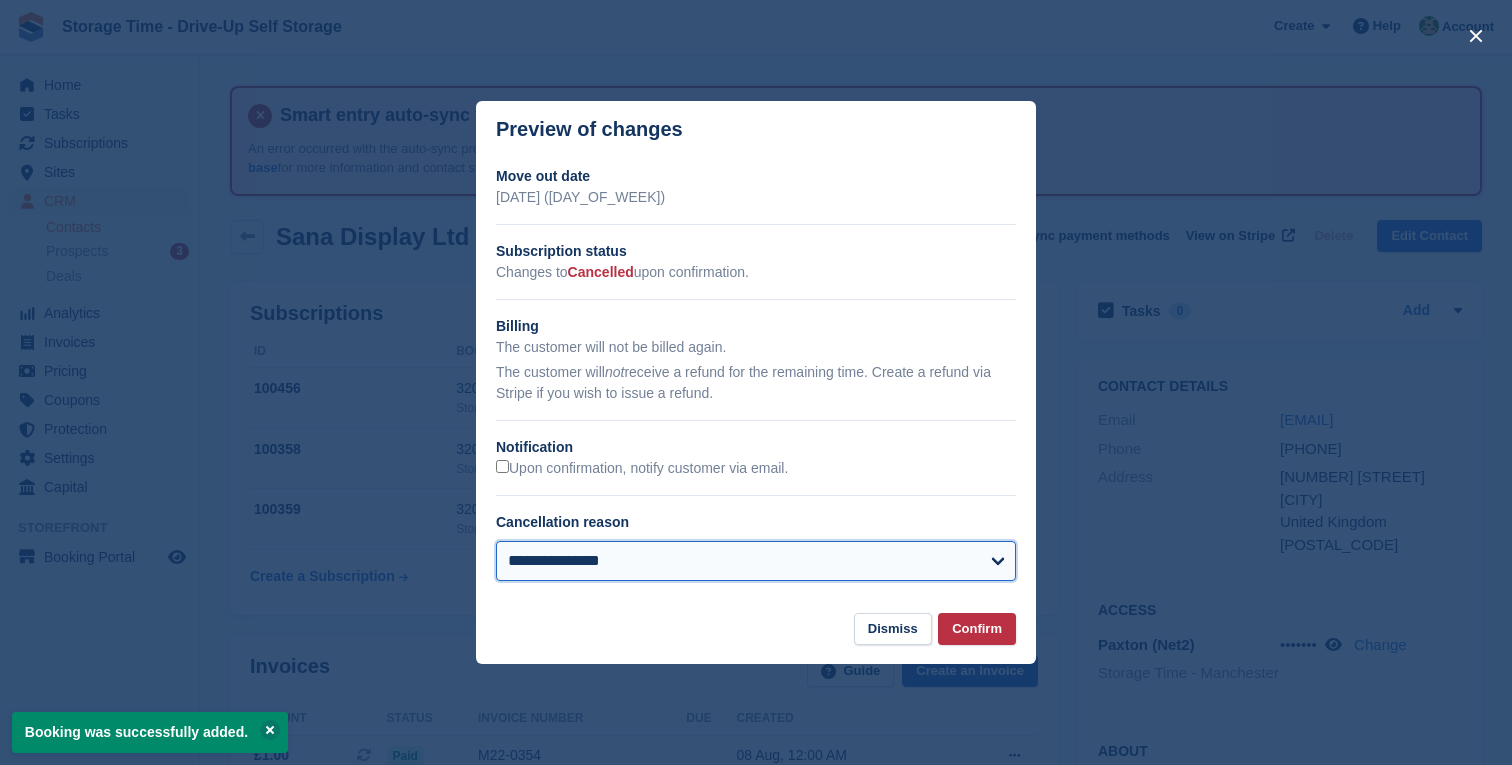 click on "**********" at bounding box center (756, 561) 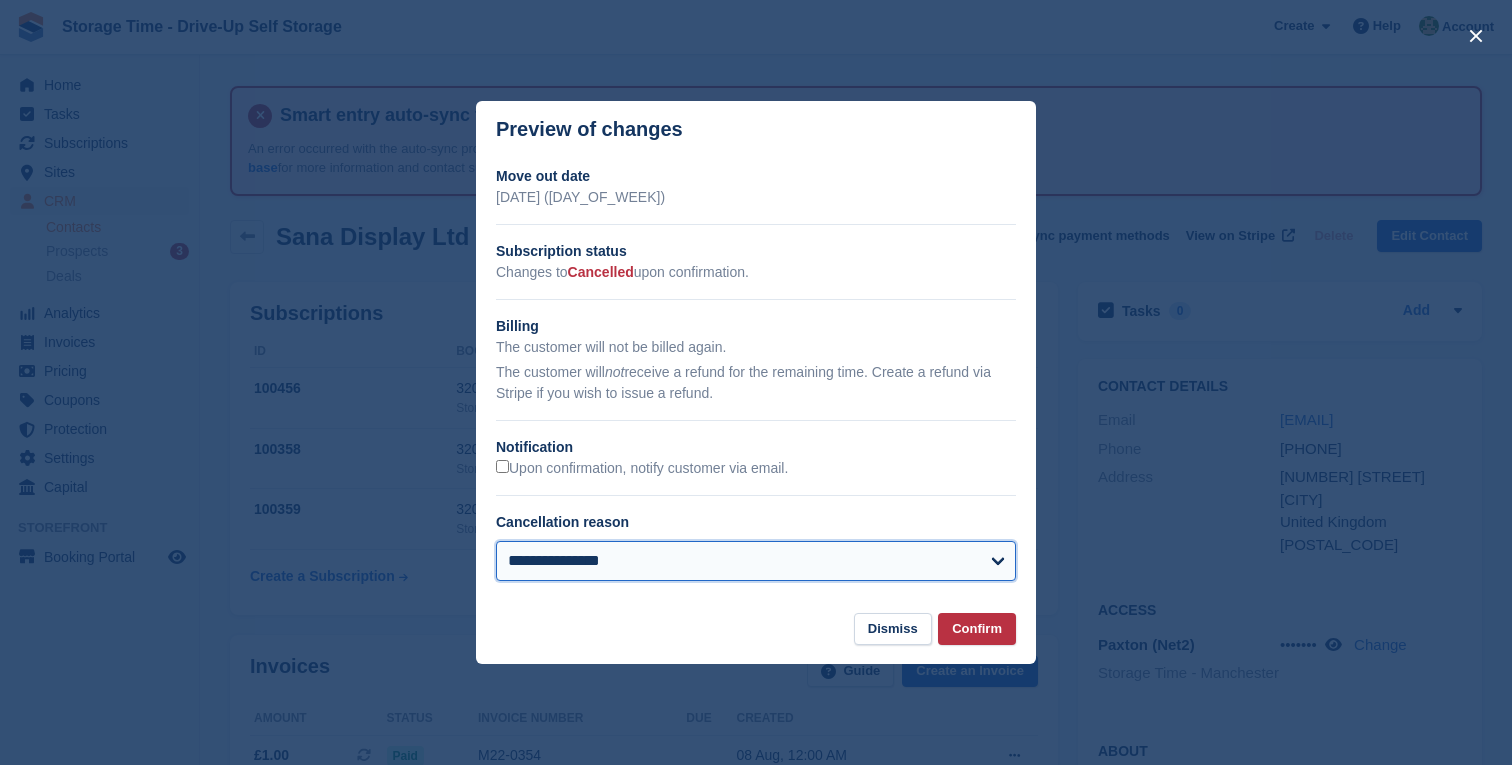 select on "**********" 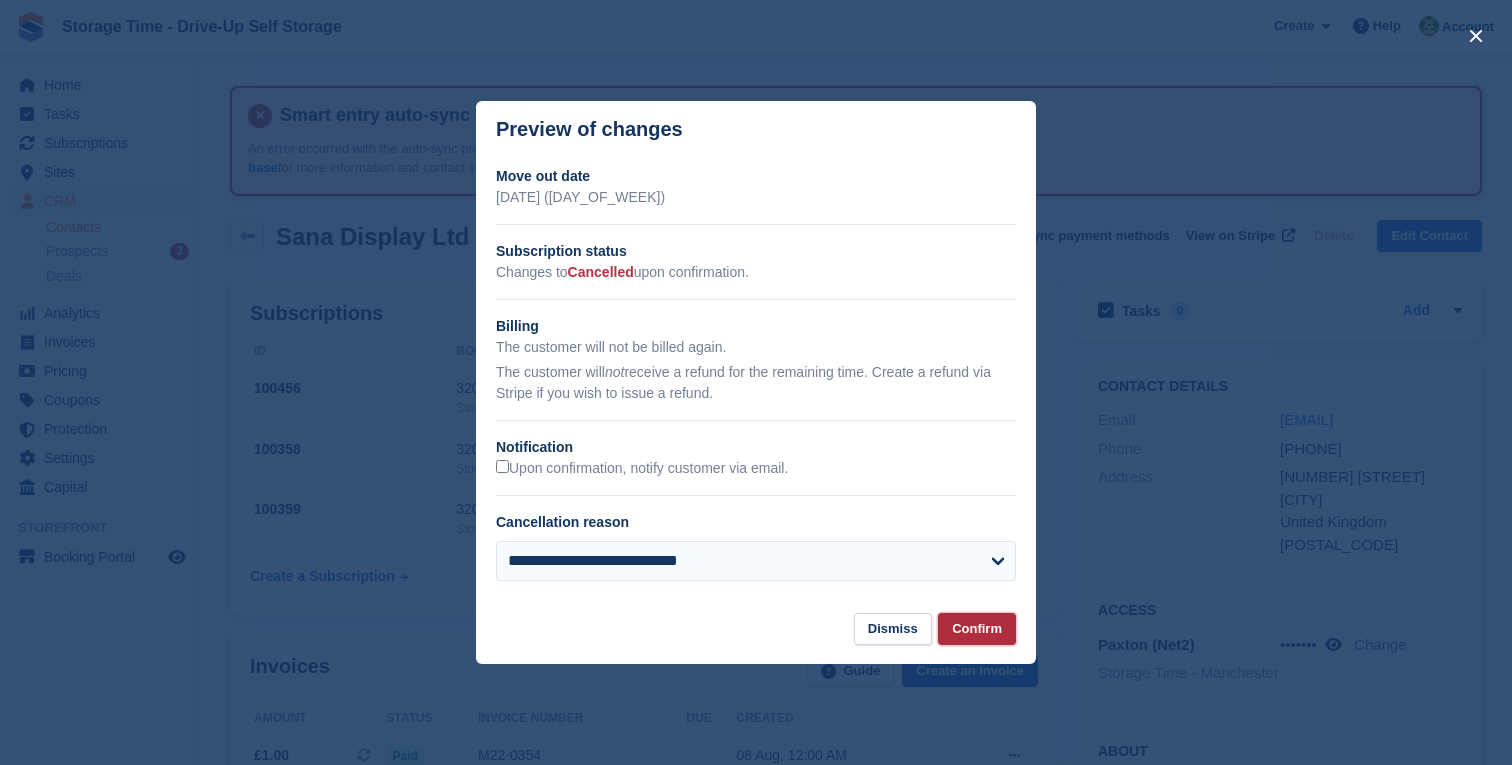 click on "Confirm" at bounding box center [977, 629] 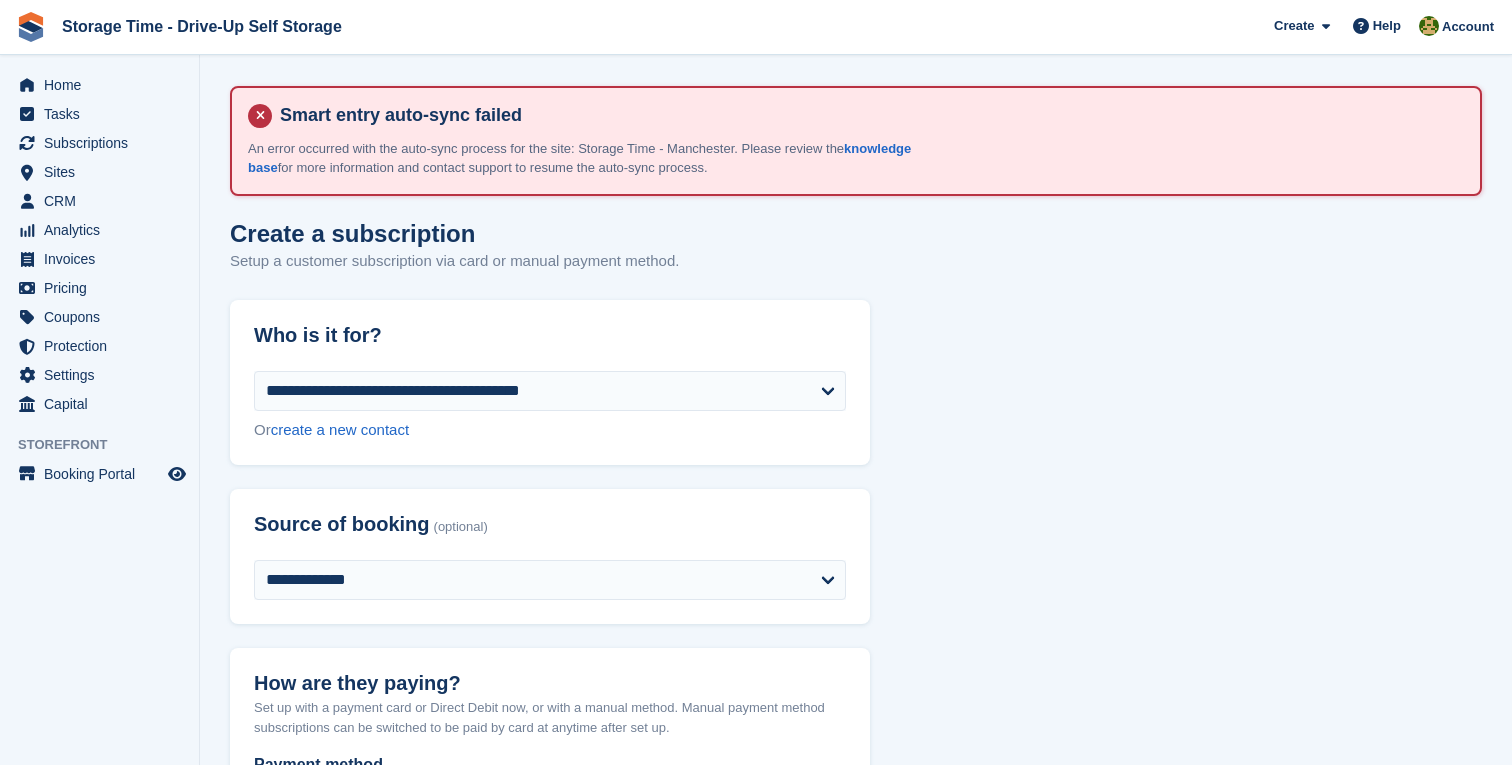 select on "******" 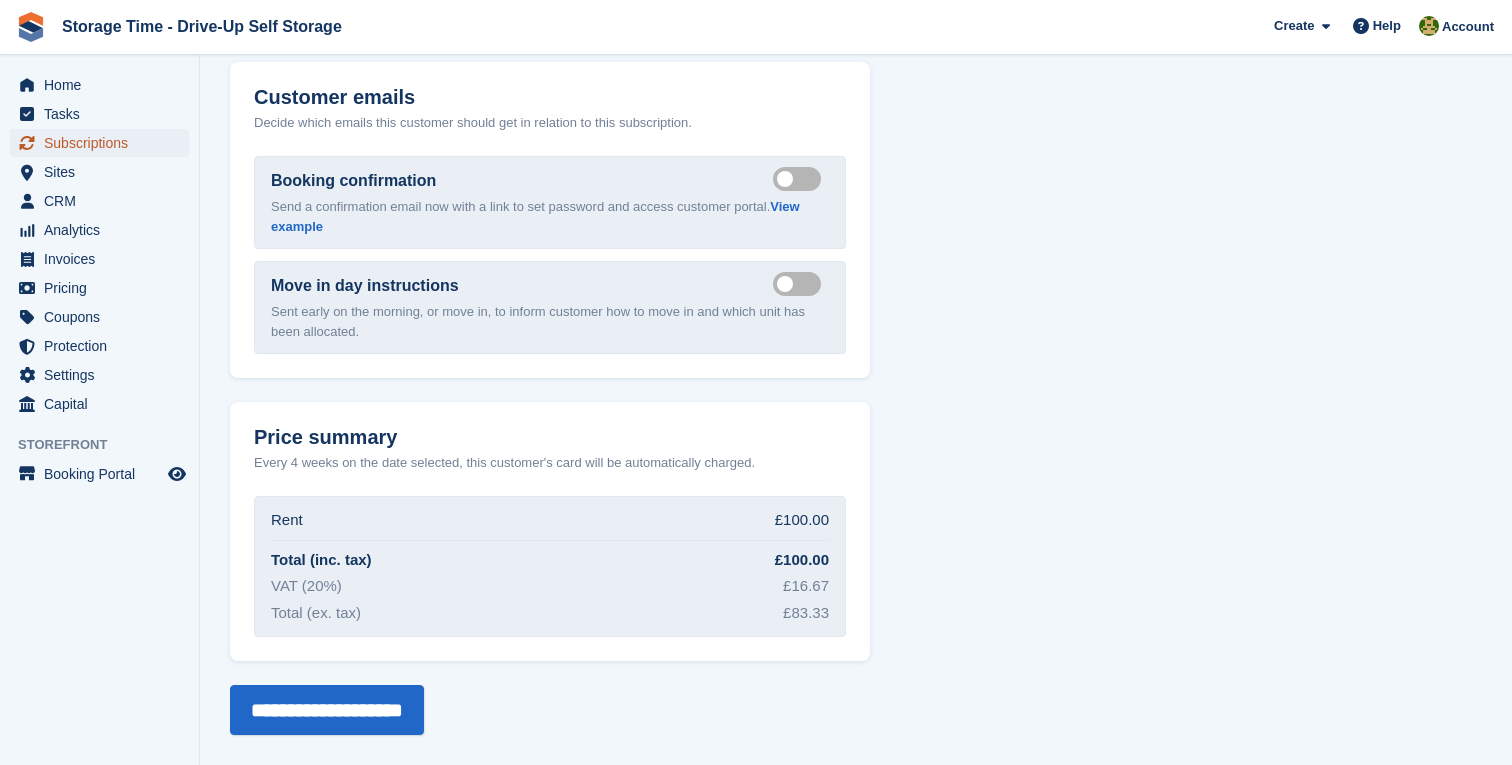 click on "Subscriptions" at bounding box center (104, 143) 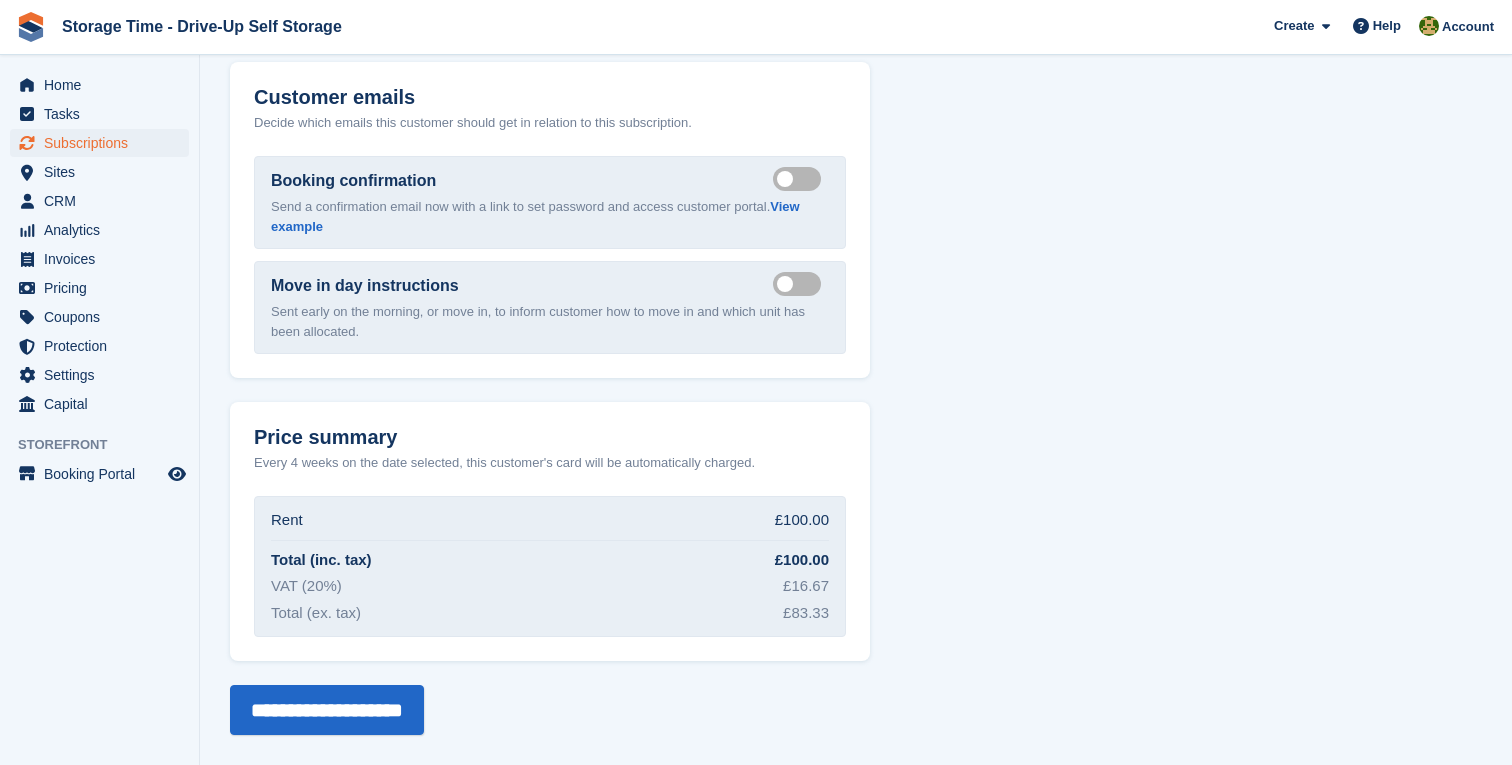 scroll, scrollTop: 0, scrollLeft: 0, axis: both 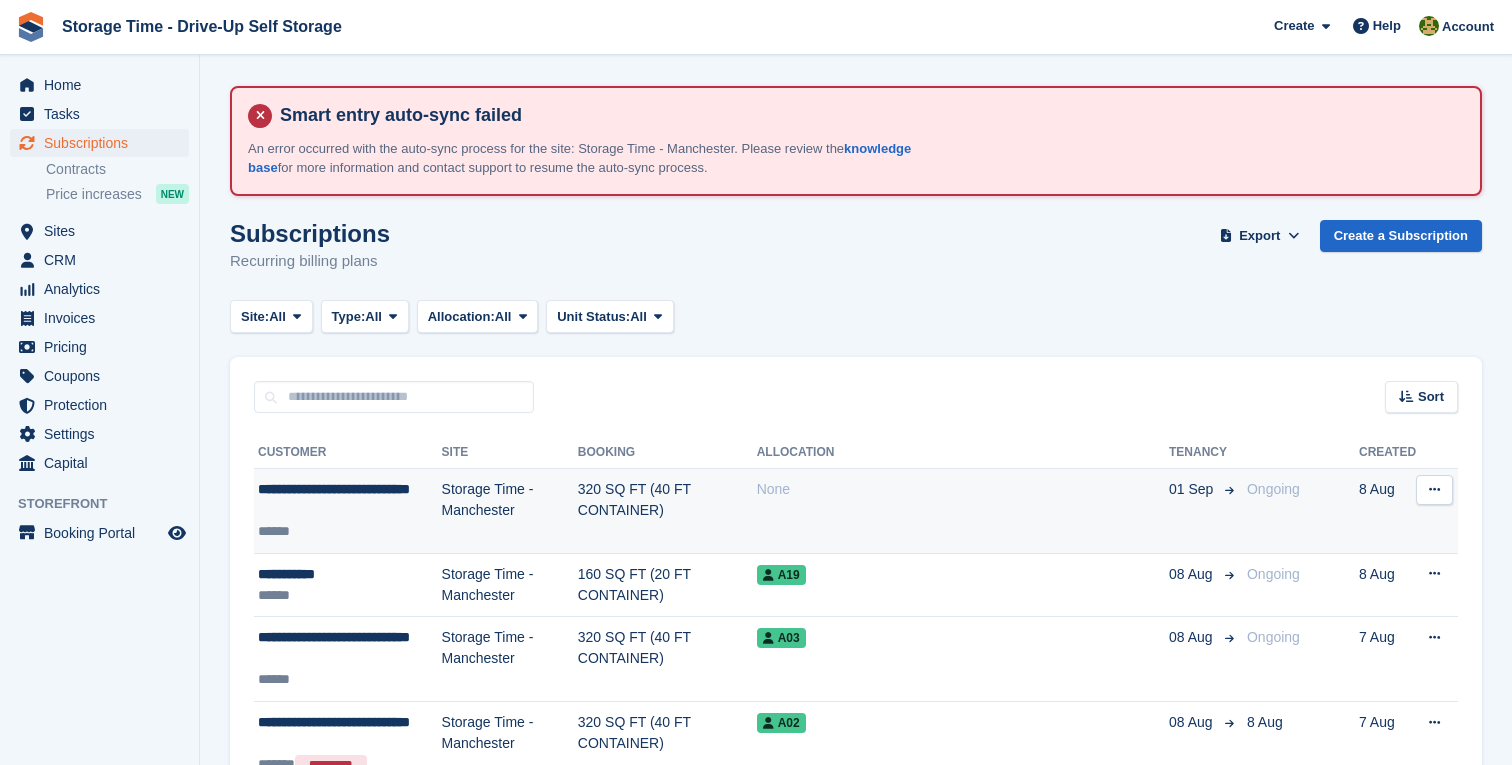 click on "Storage Time - Manchester" at bounding box center [510, 511] 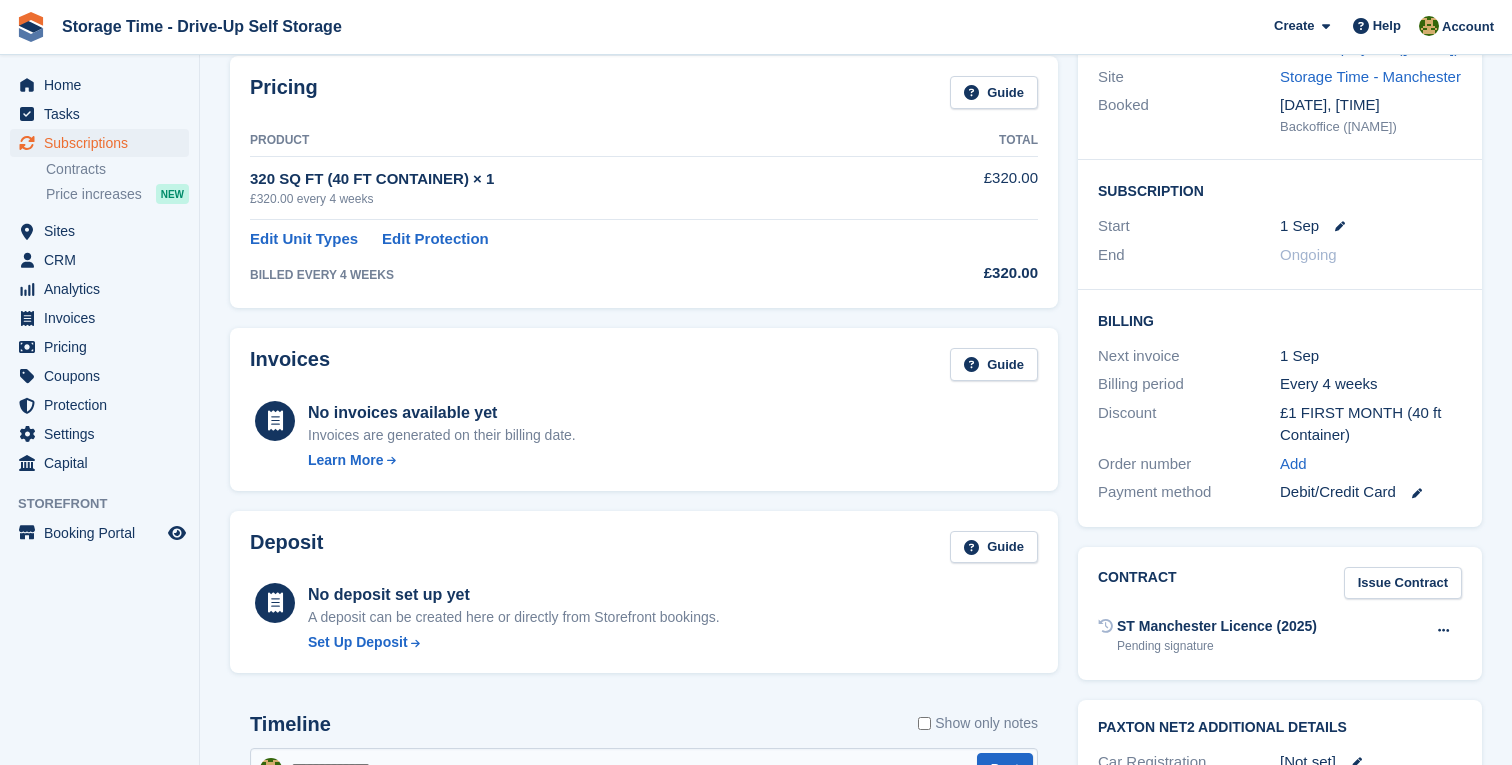 scroll, scrollTop: 395, scrollLeft: 0, axis: vertical 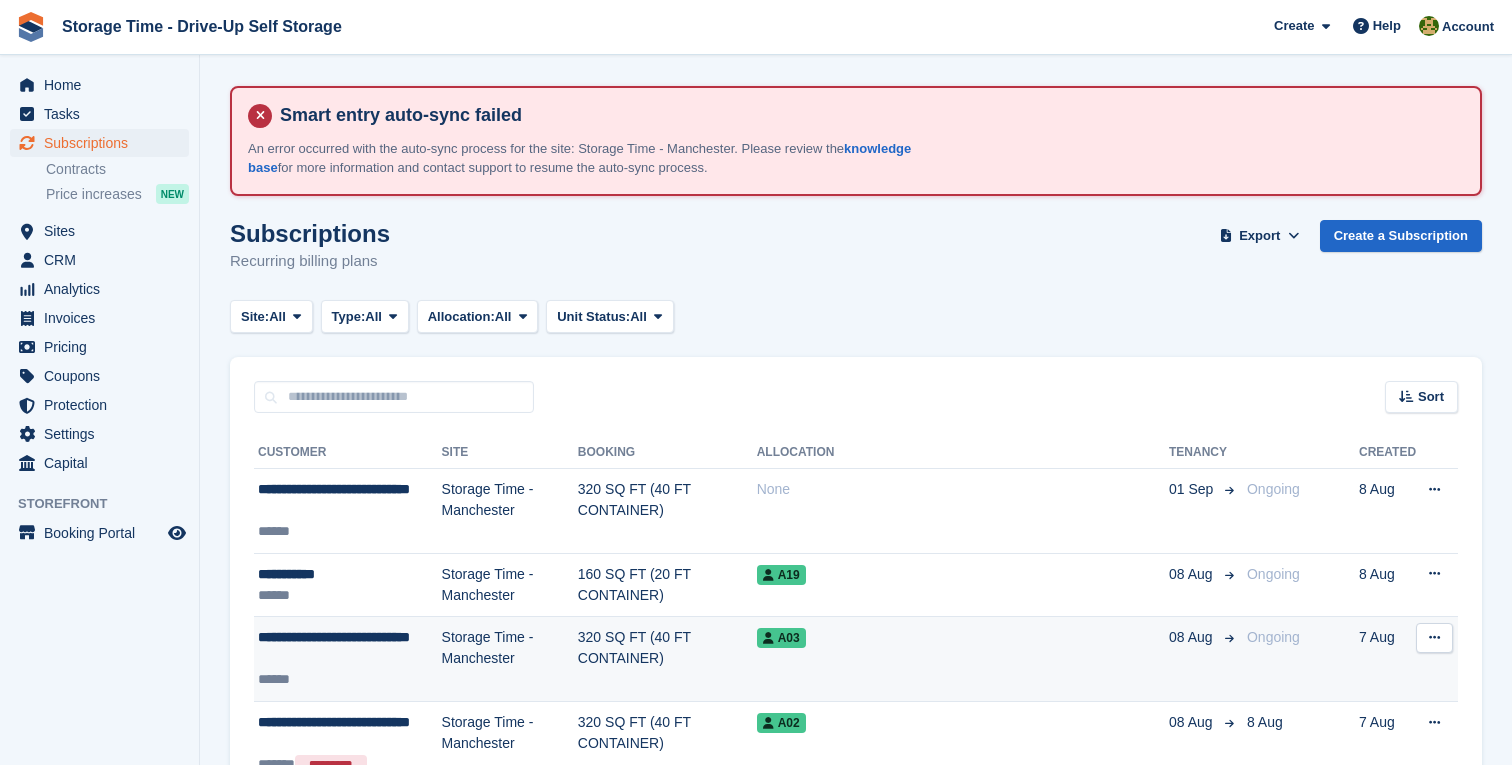 click on "320 SQ FT (40 FT CONTAINER)" at bounding box center [667, 659] 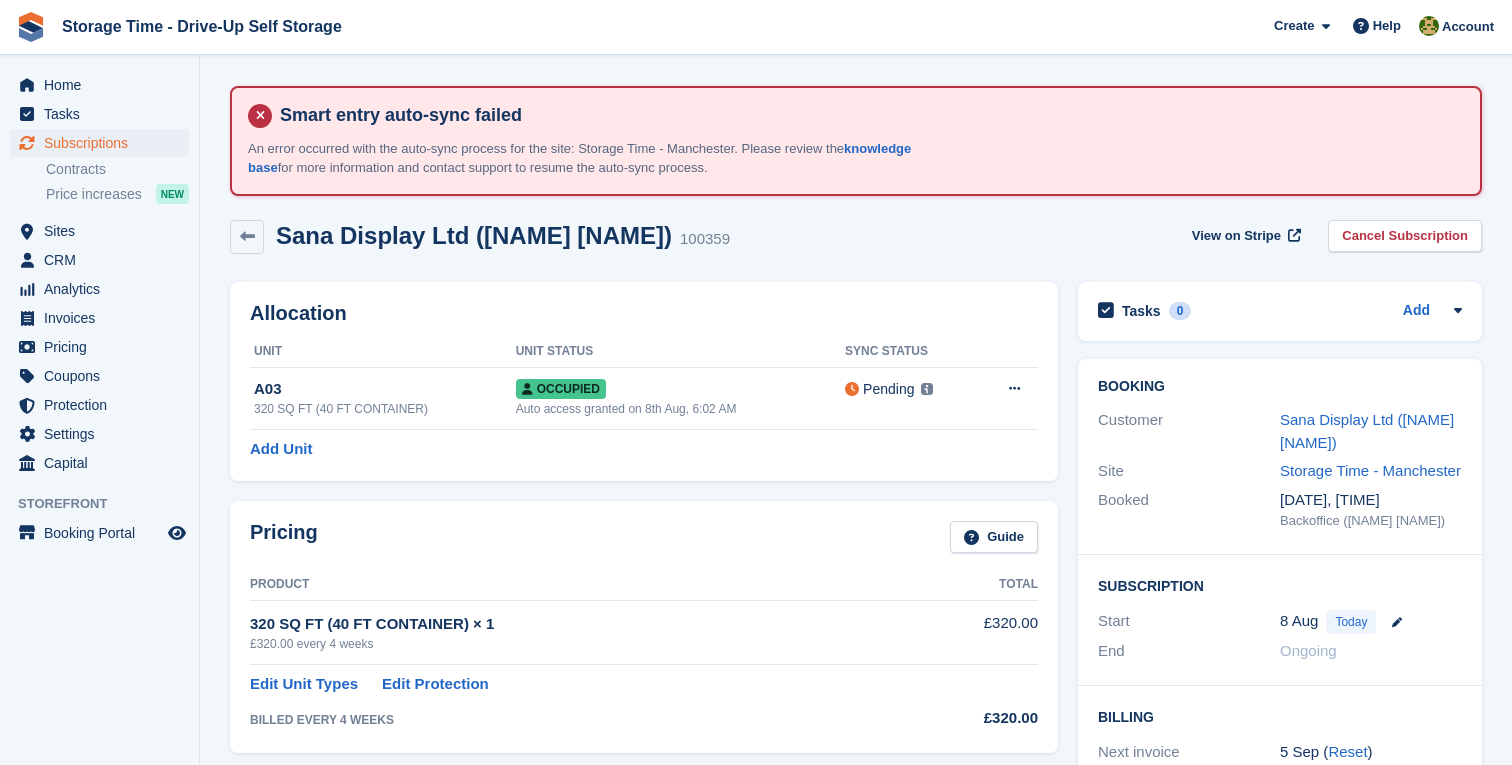 scroll, scrollTop: 0, scrollLeft: 0, axis: both 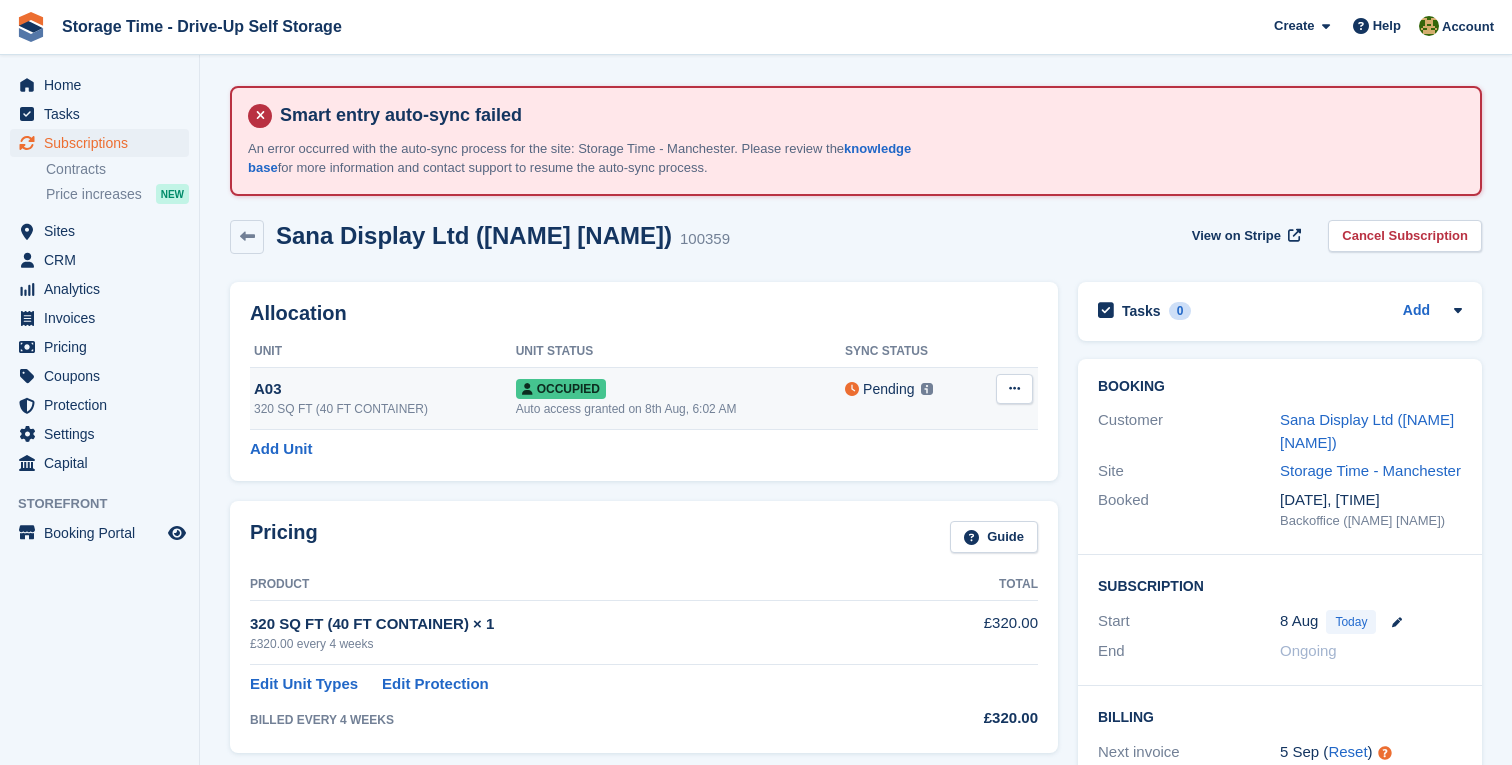 click at bounding box center (1014, 388) 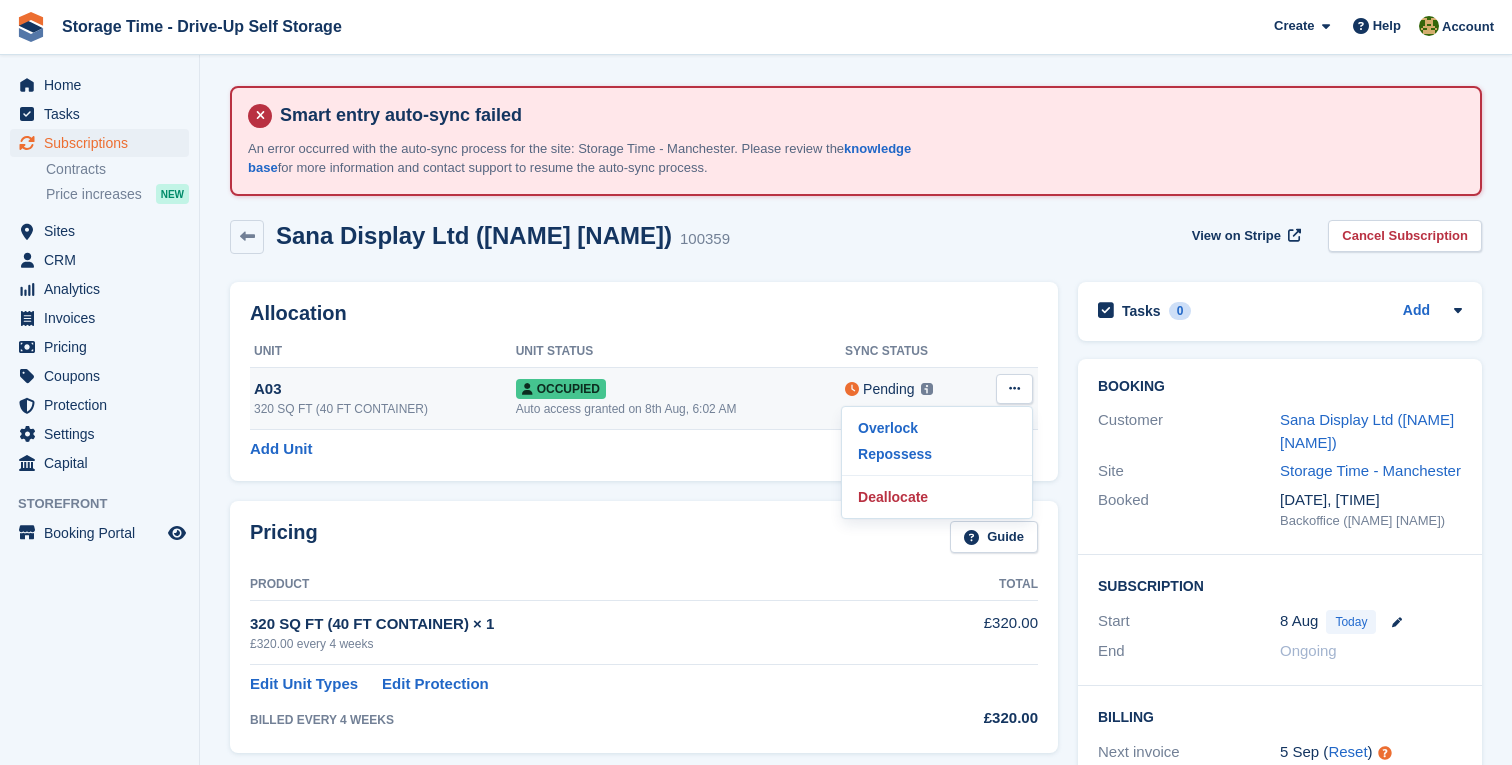 click on "Occupied" at bounding box center (680, 388) 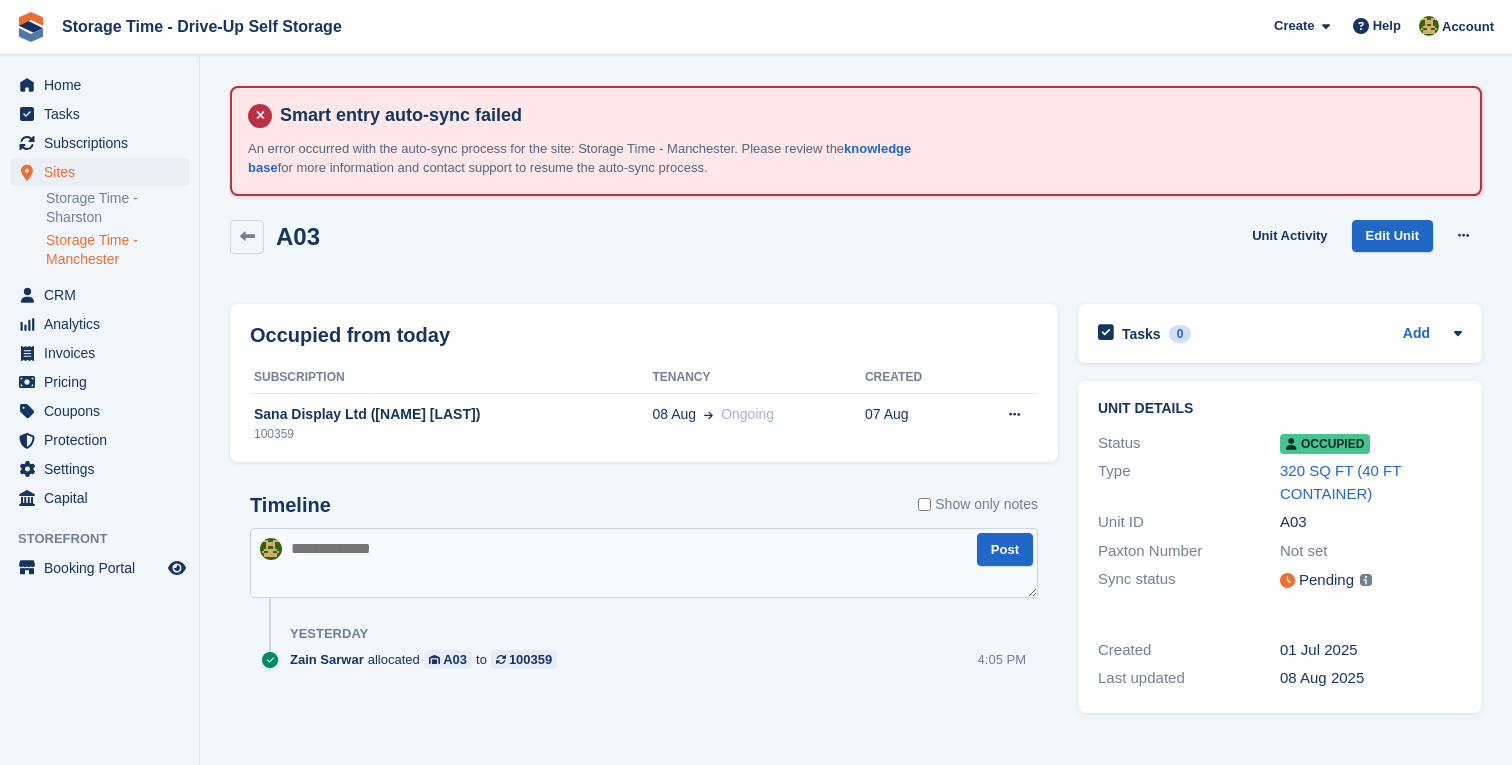 scroll, scrollTop: 0, scrollLeft: 0, axis: both 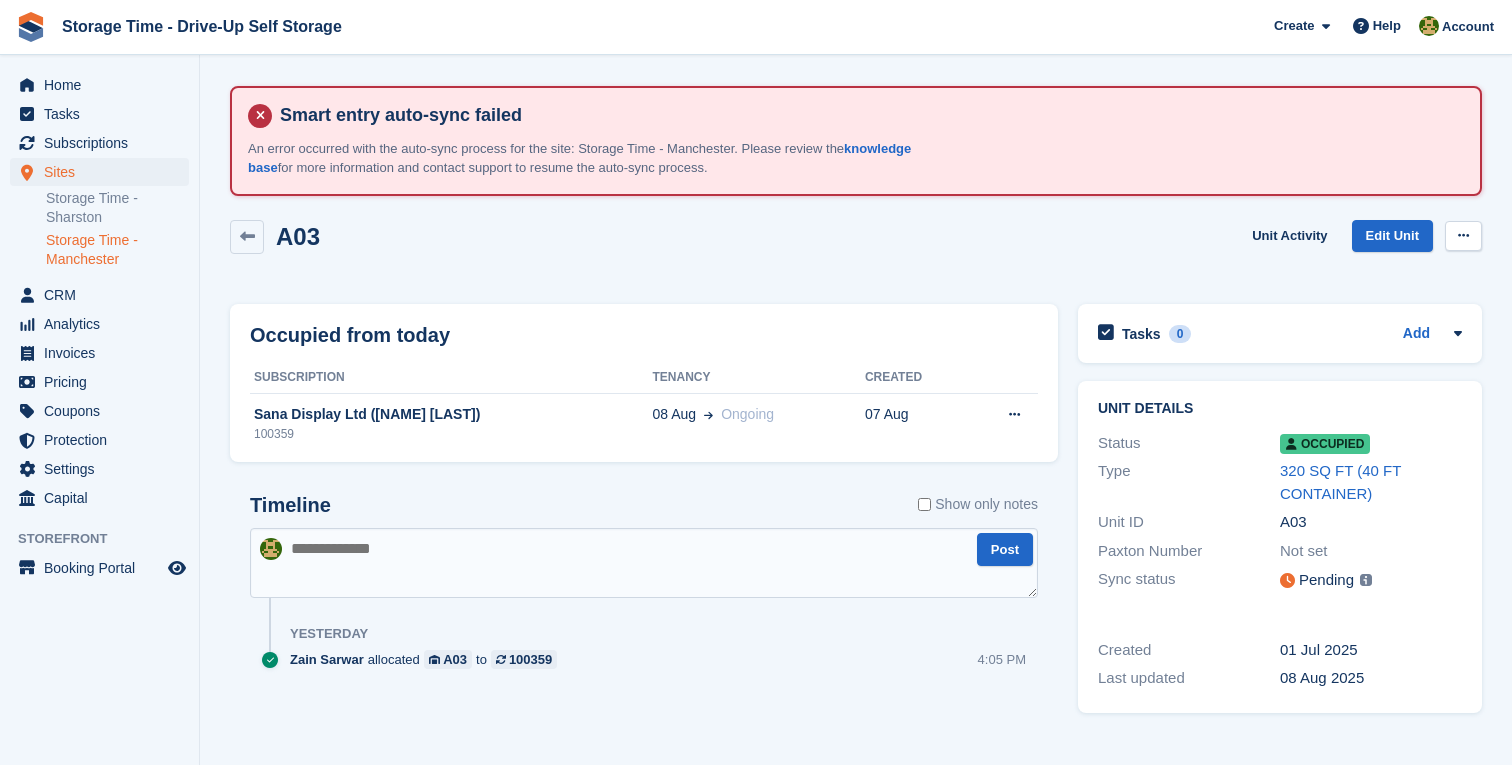click at bounding box center [1463, 235] 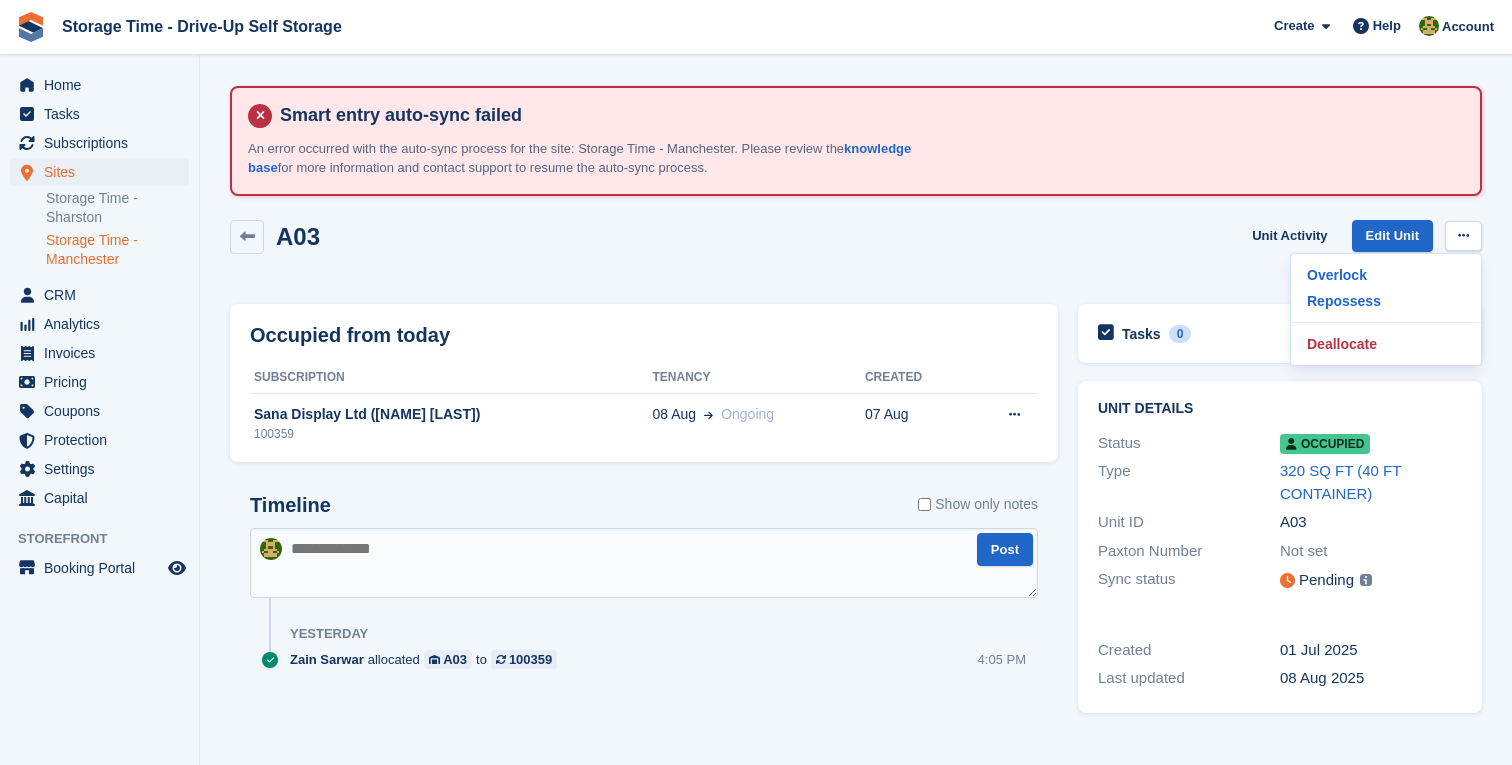 click at bounding box center [1001, 378] 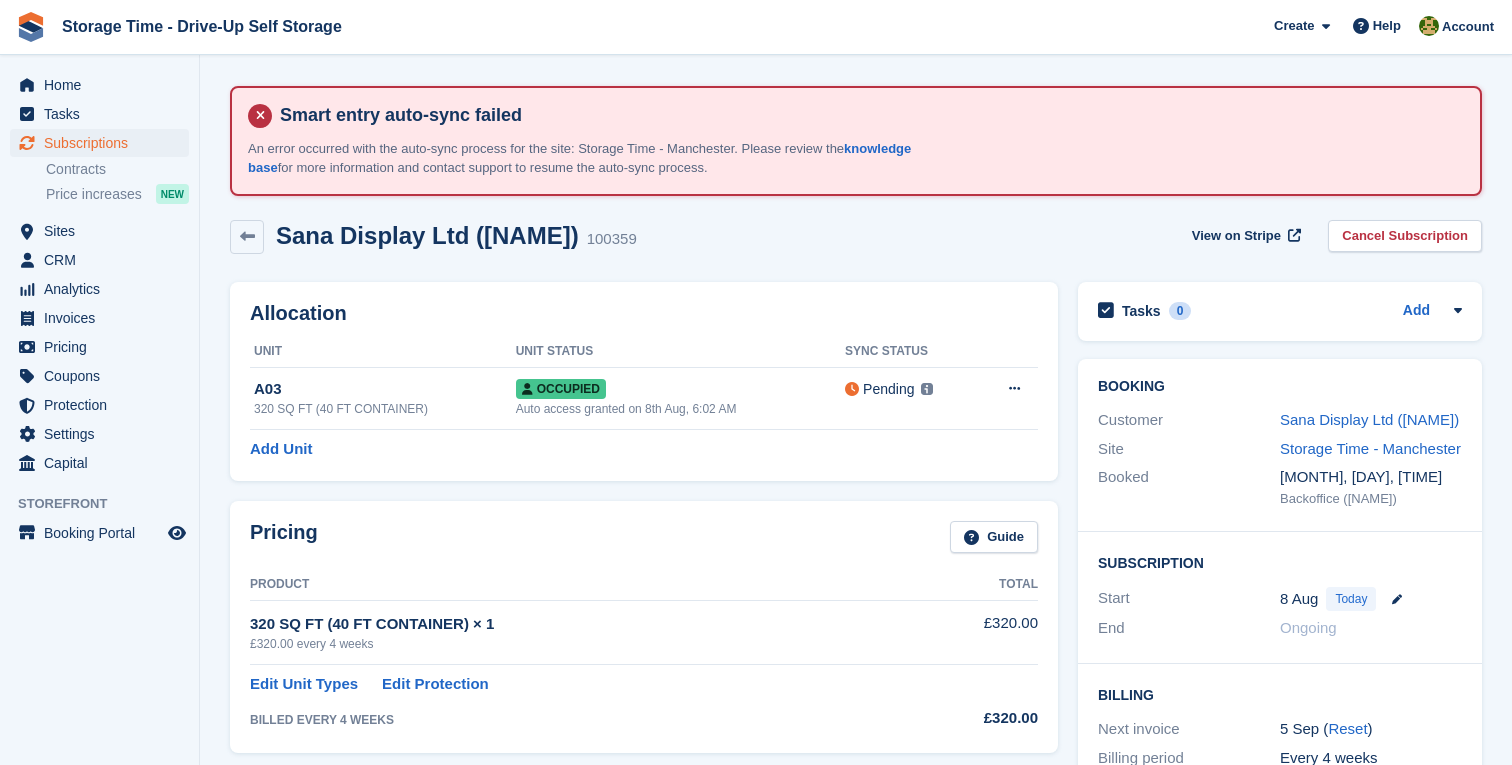 scroll, scrollTop: 0, scrollLeft: 0, axis: both 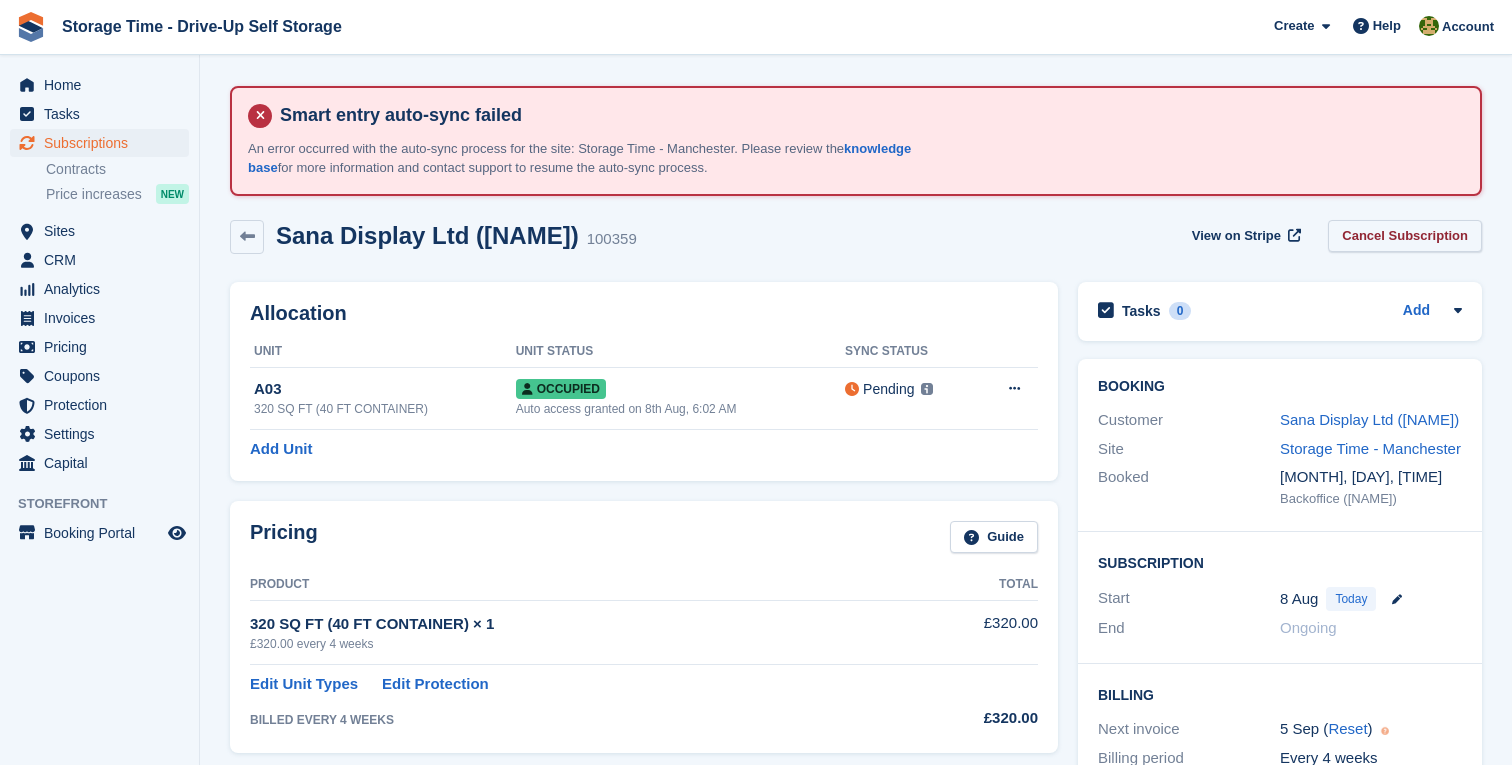 click on "Cancel Subscription" at bounding box center [1405, 236] 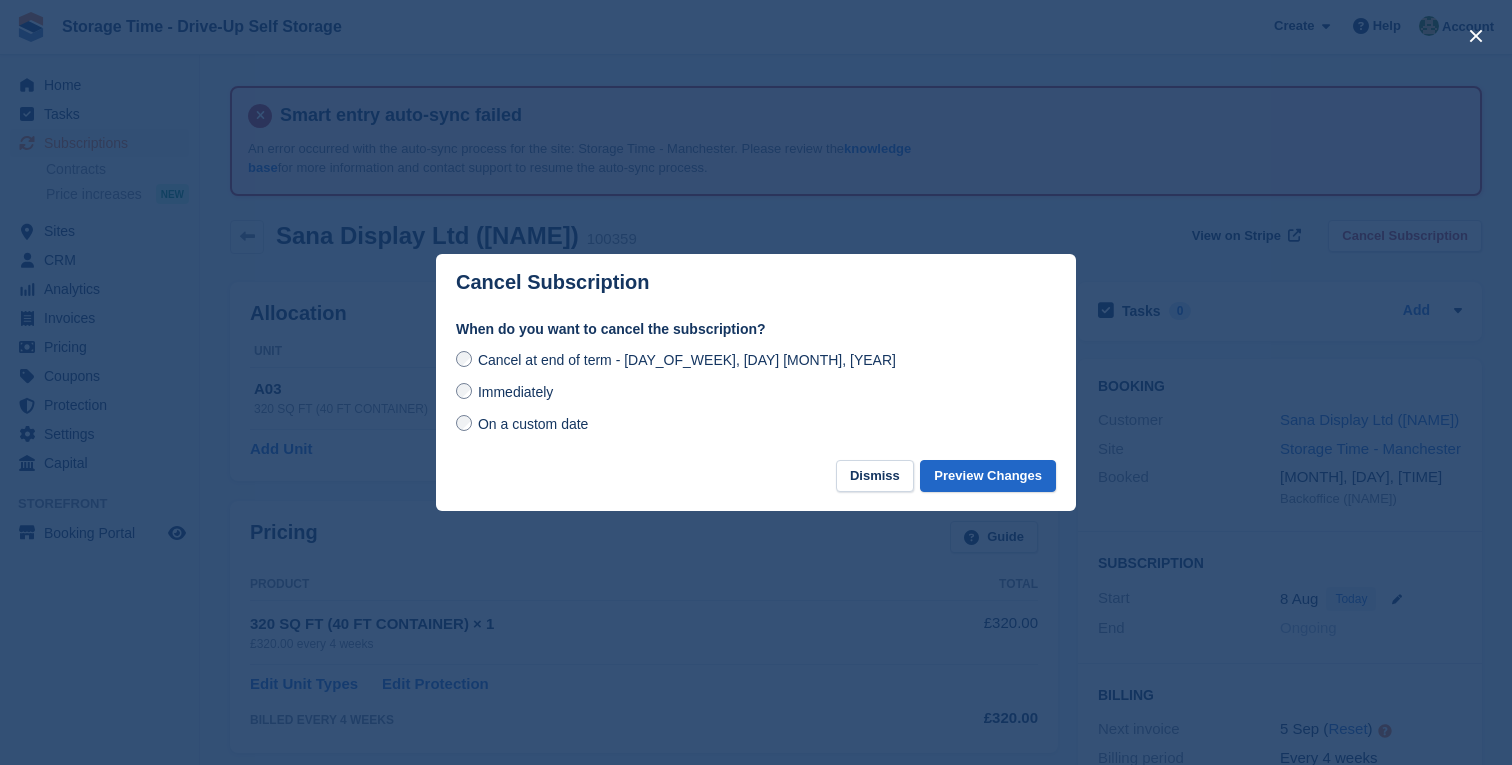 click on "Immediately" at bounding box center [515, 392] 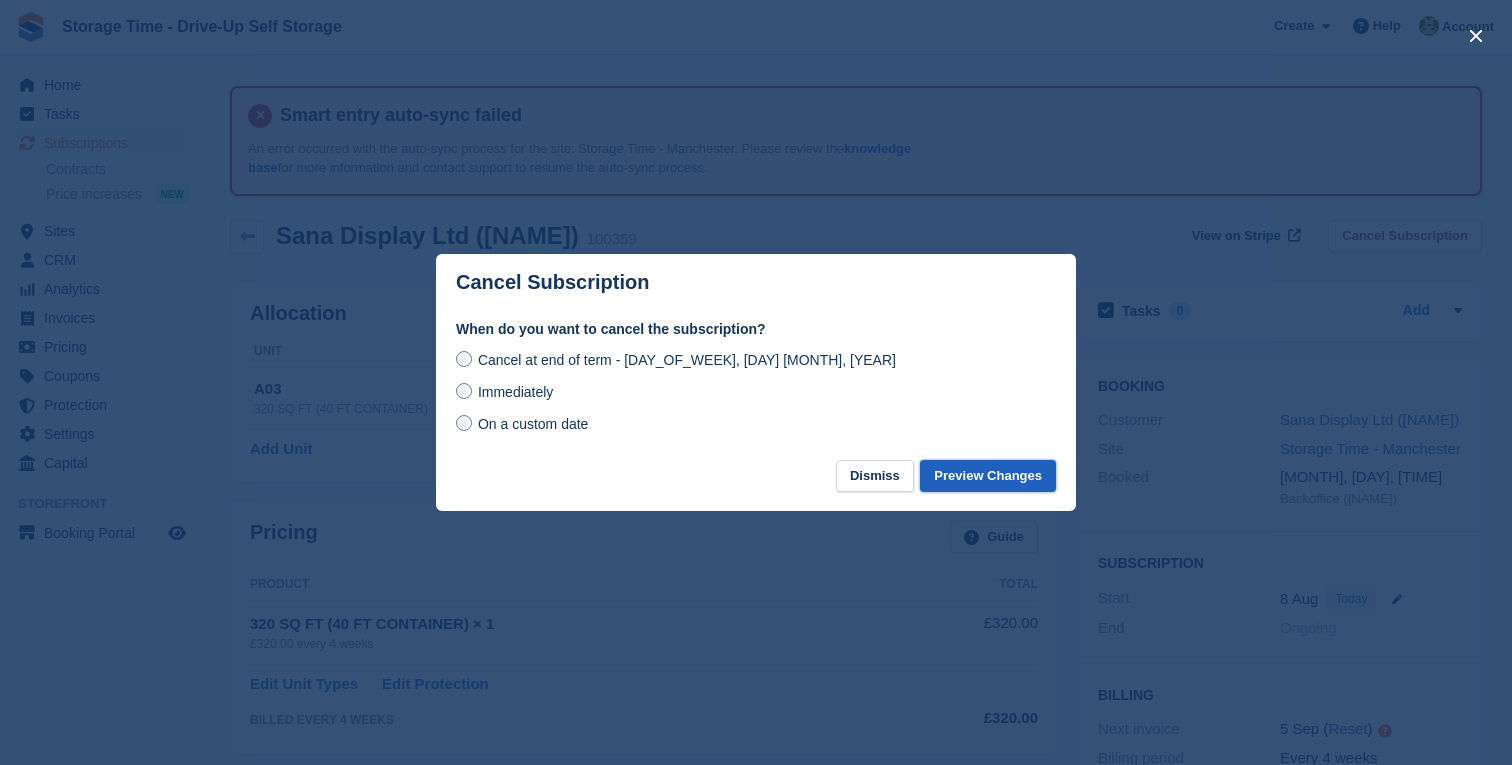 click on "Preview Changes" at bounding box center [988, 476] 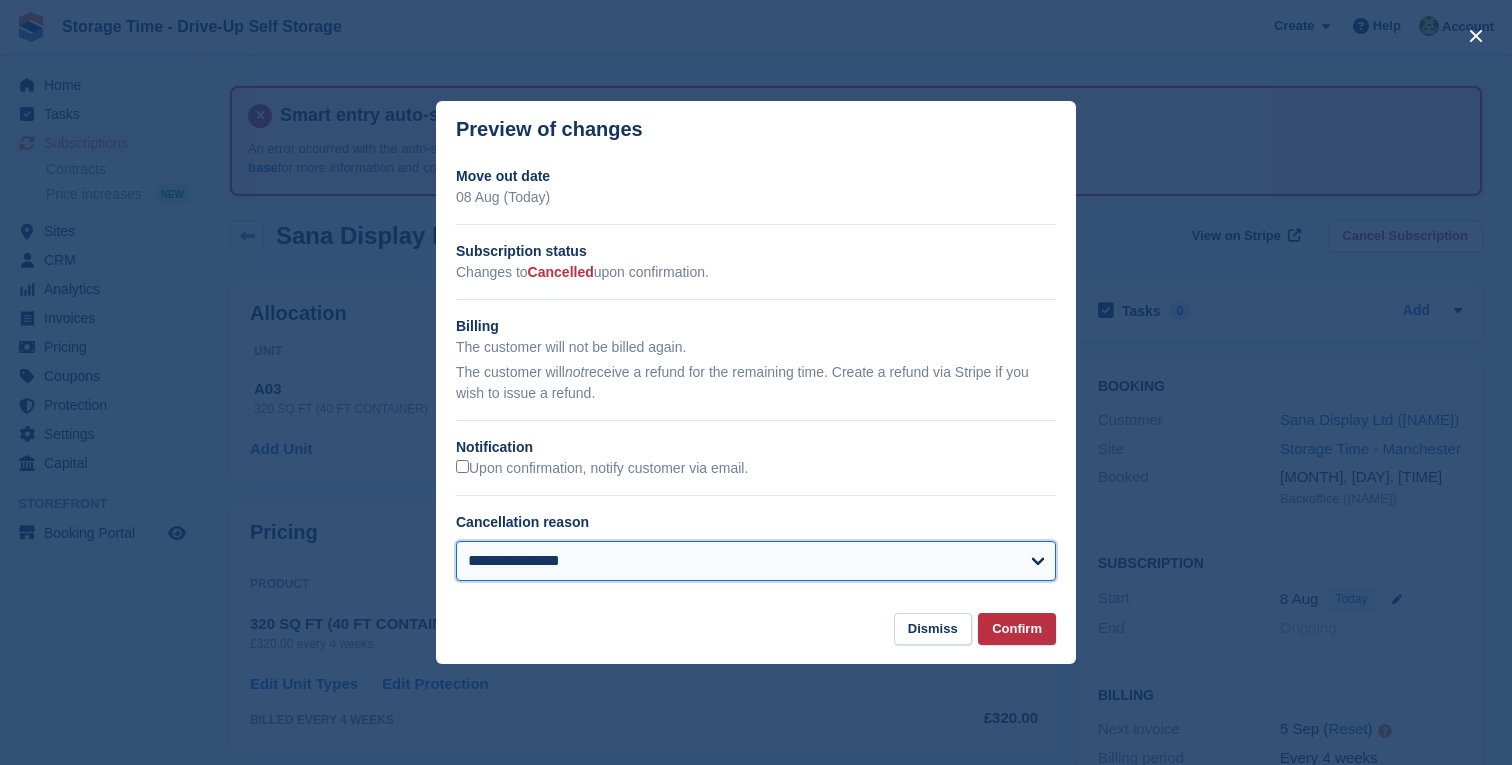 click on "**********" at bounding box center (756, 561) 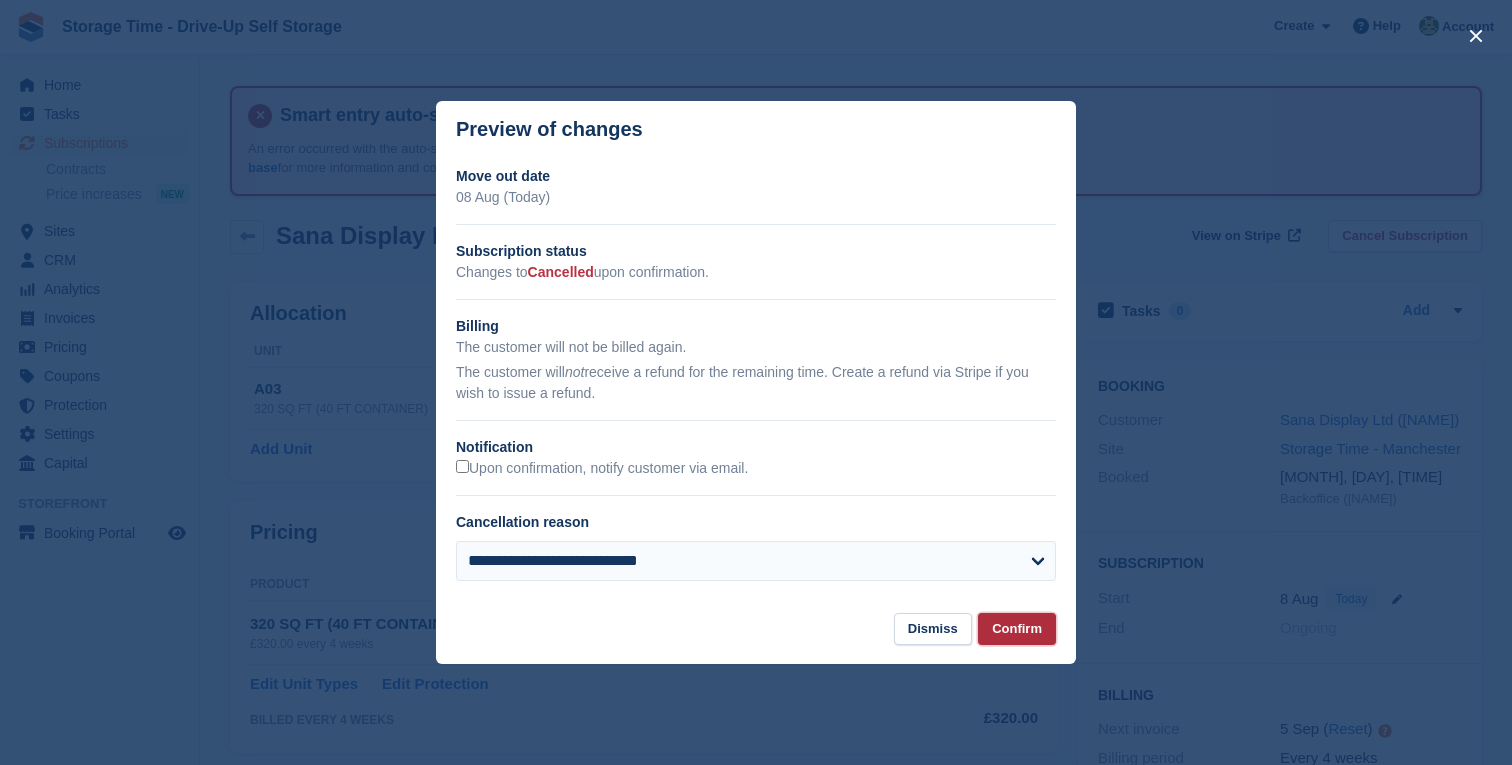 click on "Confirm" at bounding box center (1017, 629) 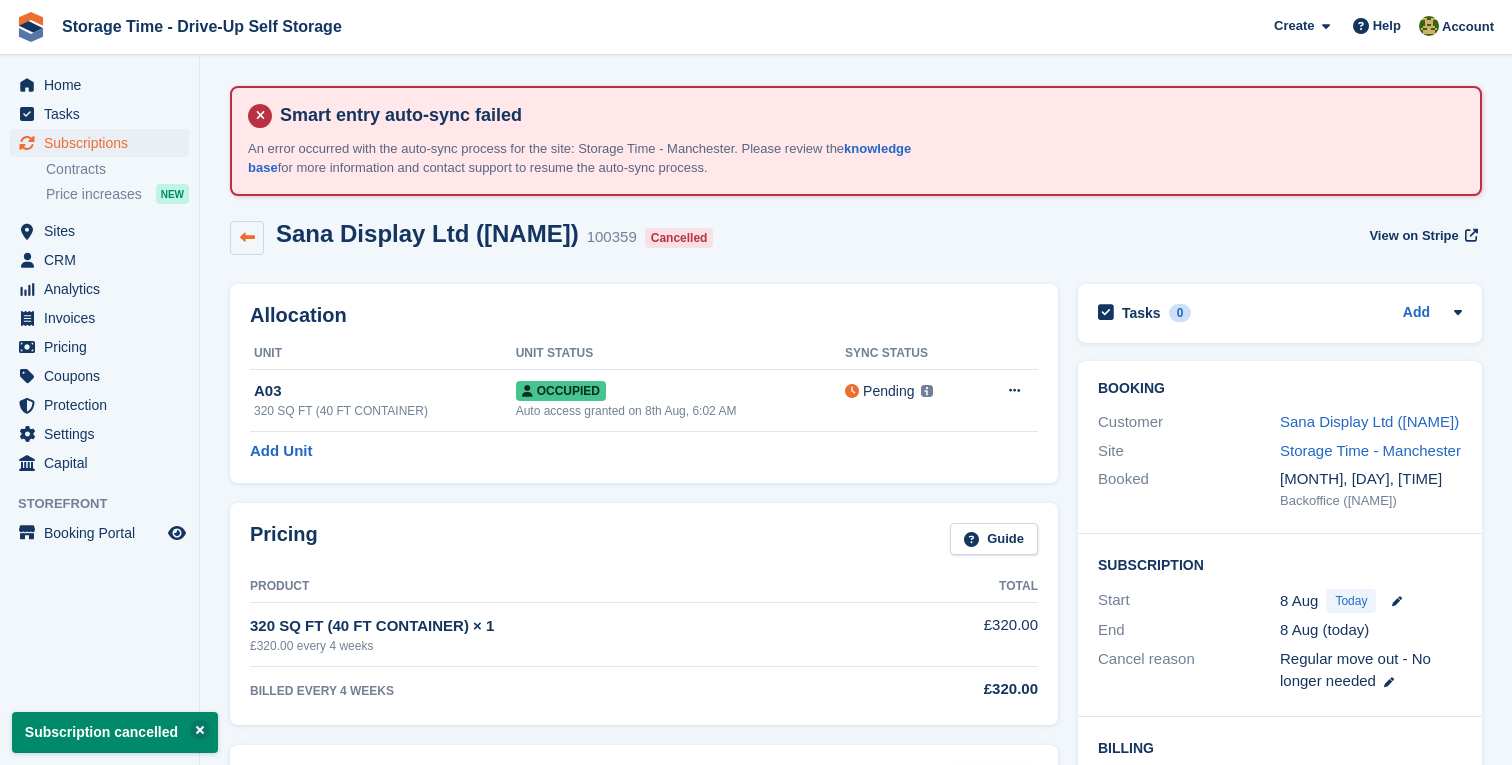 click at bounding box center [247, 237] 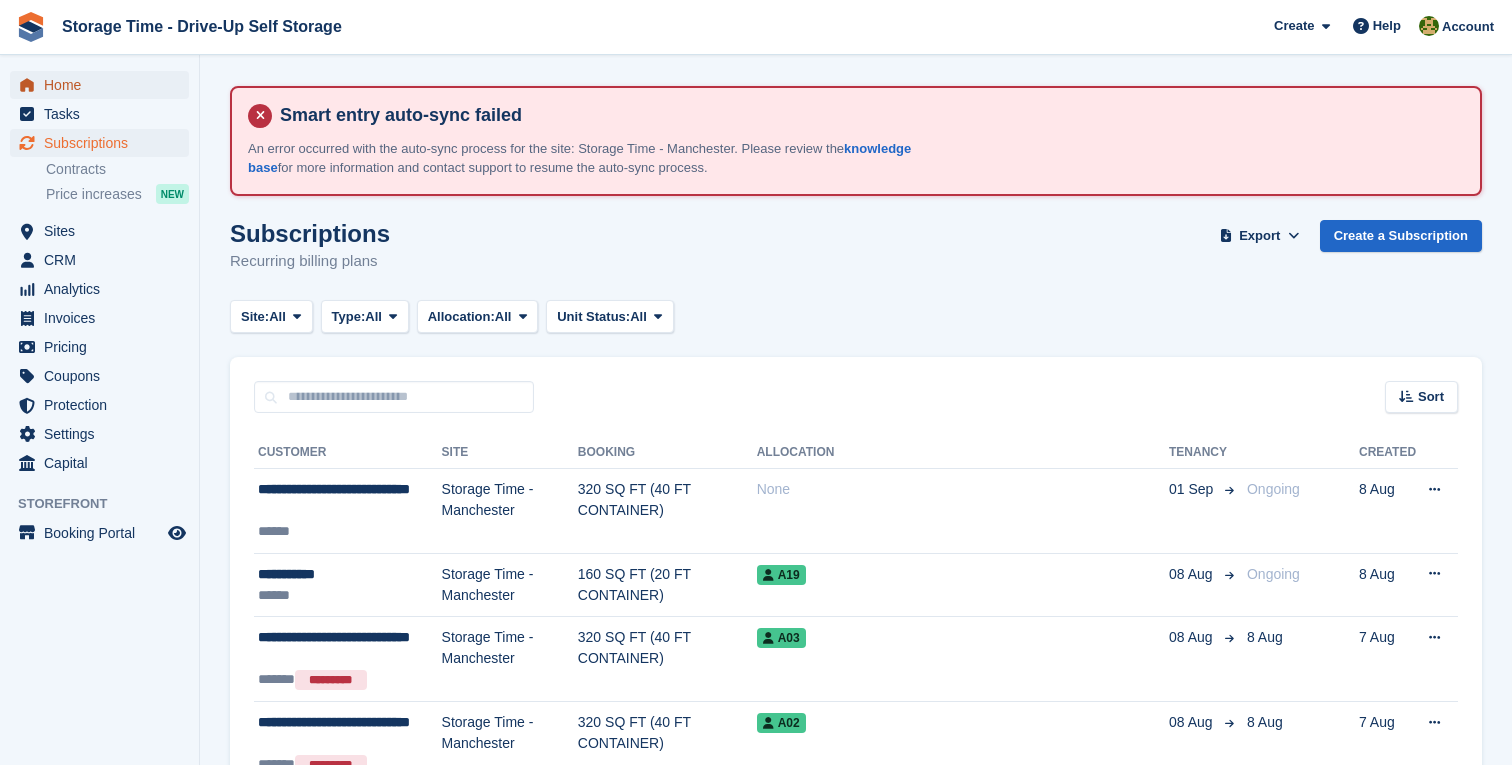 click on "Home" at bounding box center [104, 85] 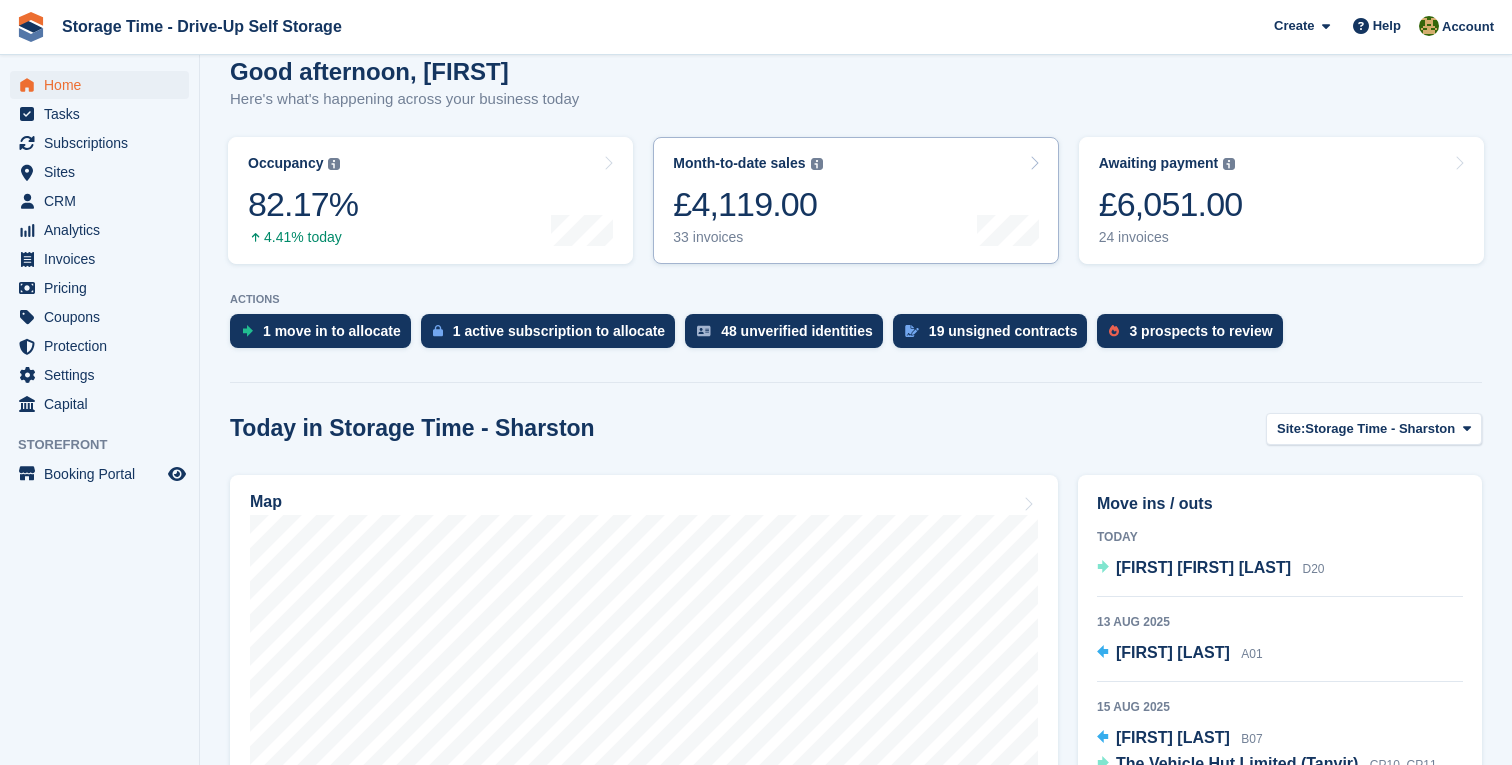 scroll, scrollTop: 339, scrollLeft: 0, axis: vertical 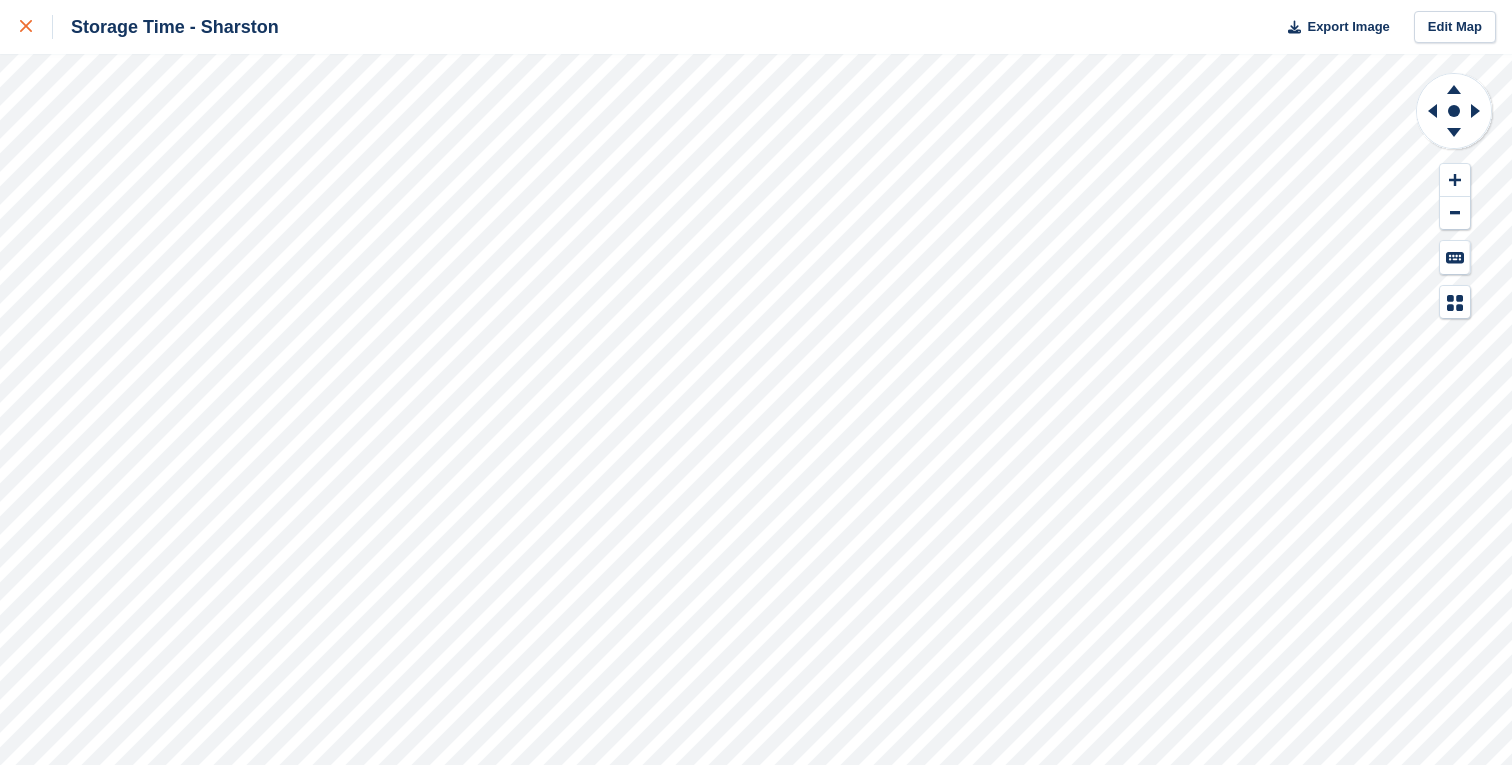 click 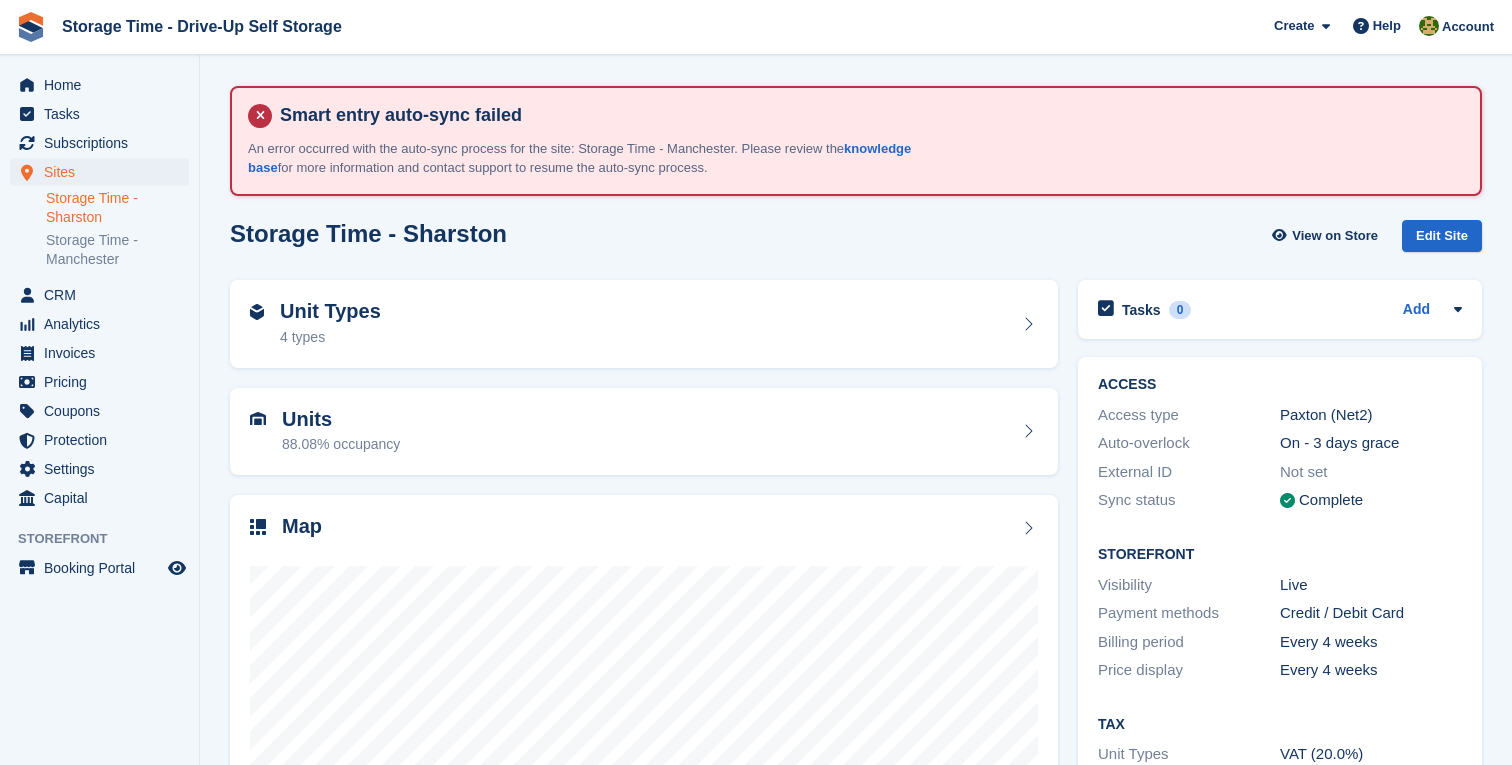scroll, scrollTop: 0, scrollLeft: 0, axis: both 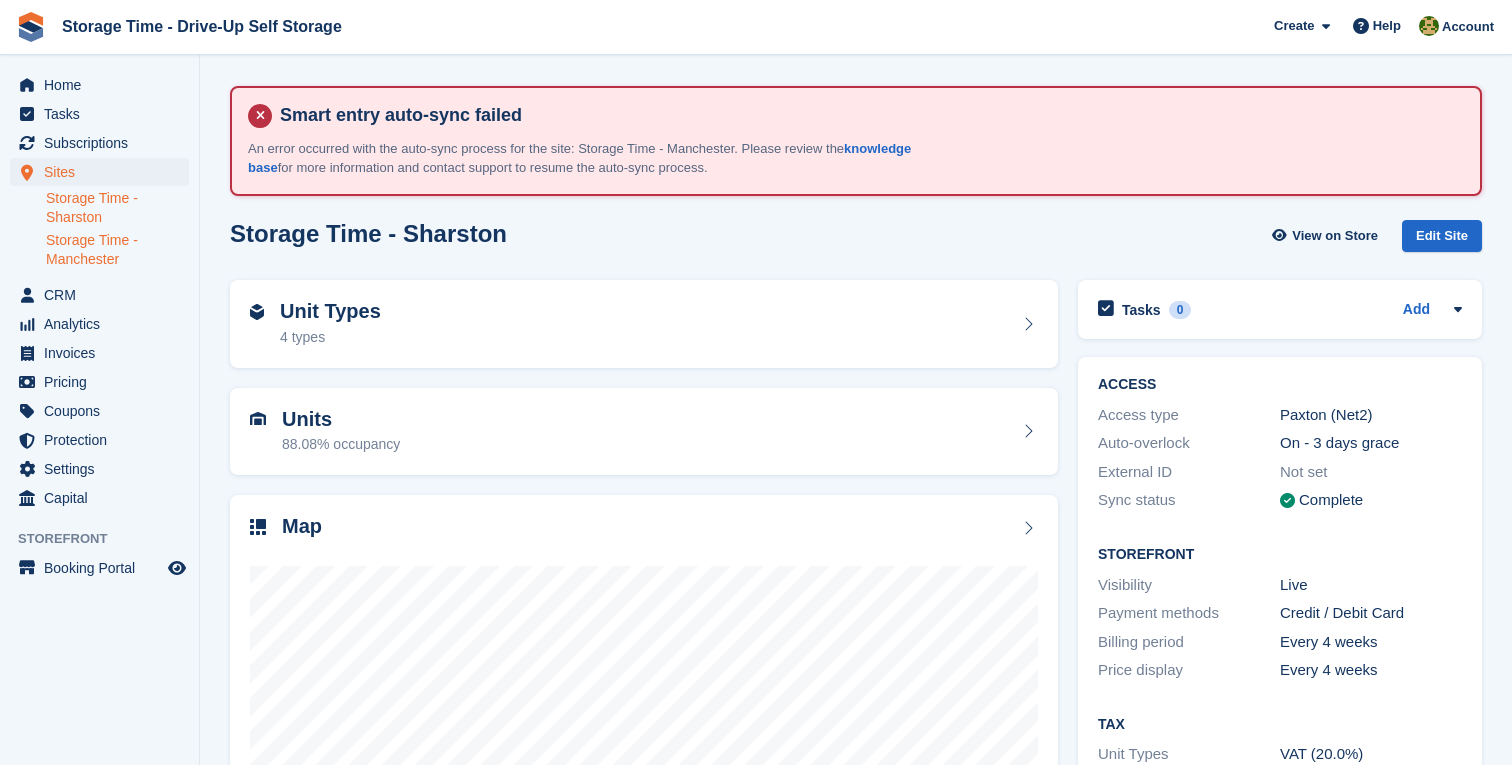 click on "Storage Time - Manchester" at bounding box center (117, 250) 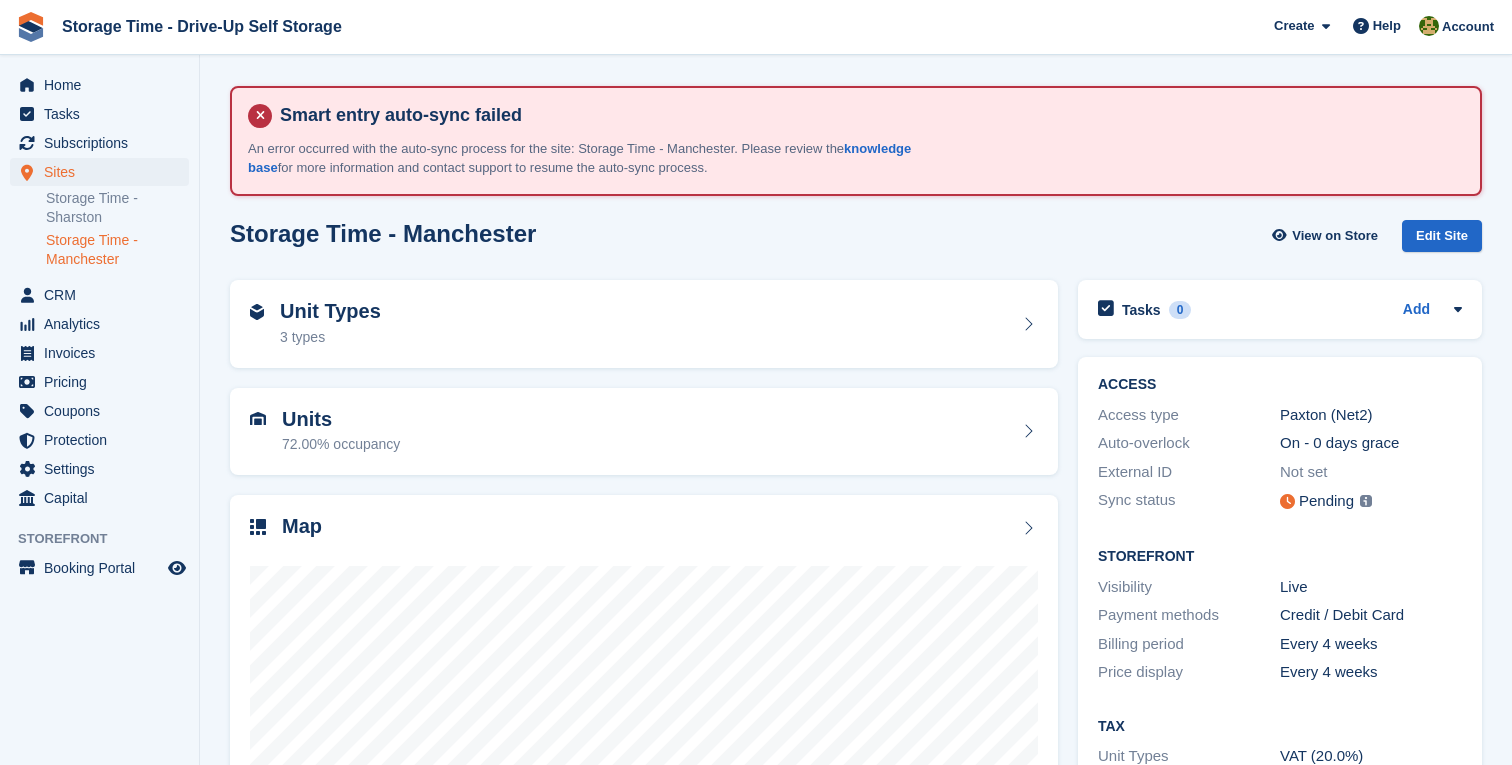 scroll, scrollTop: 0, scrollLeft: 0, axis: both 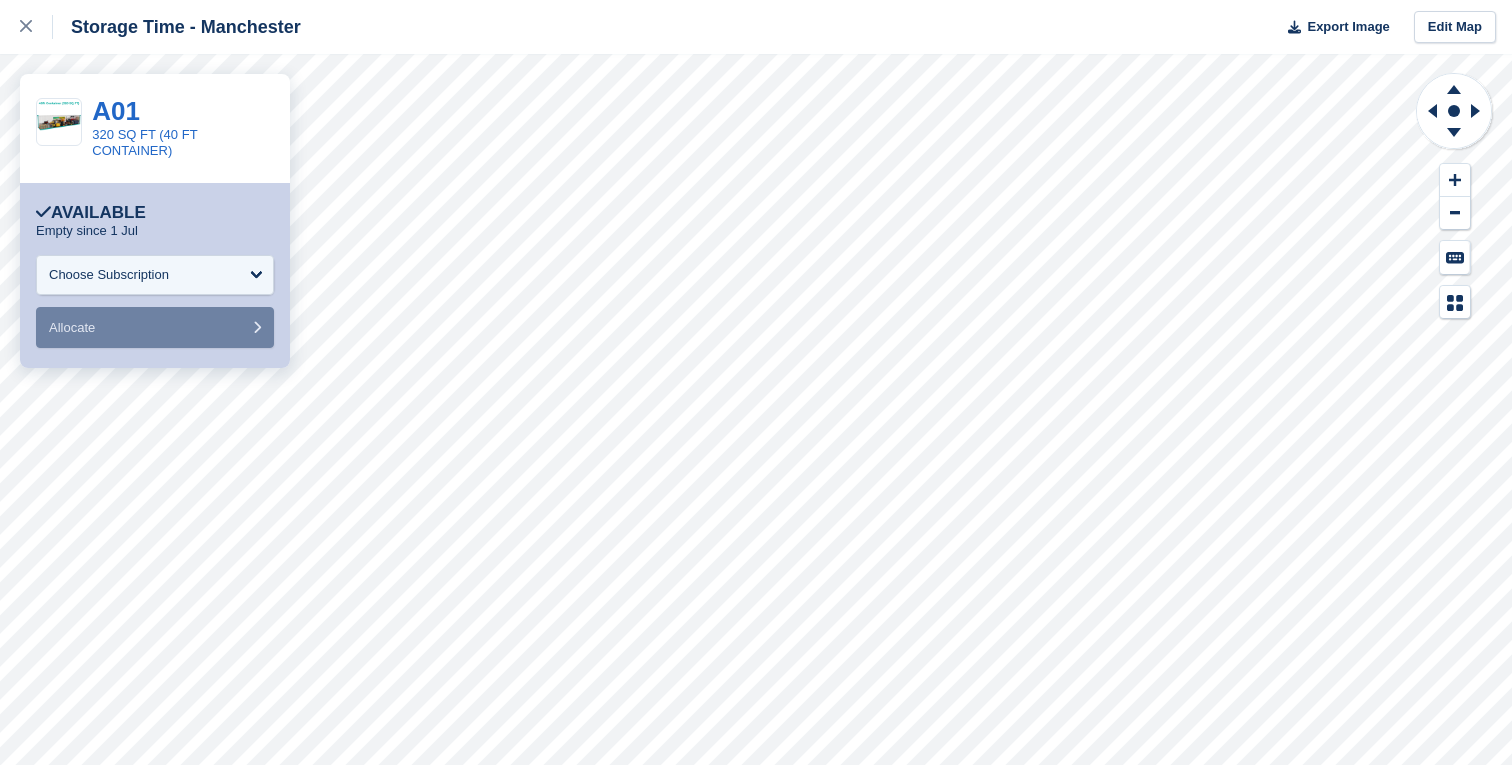 click on "**********" at bounding box center [155, 301] 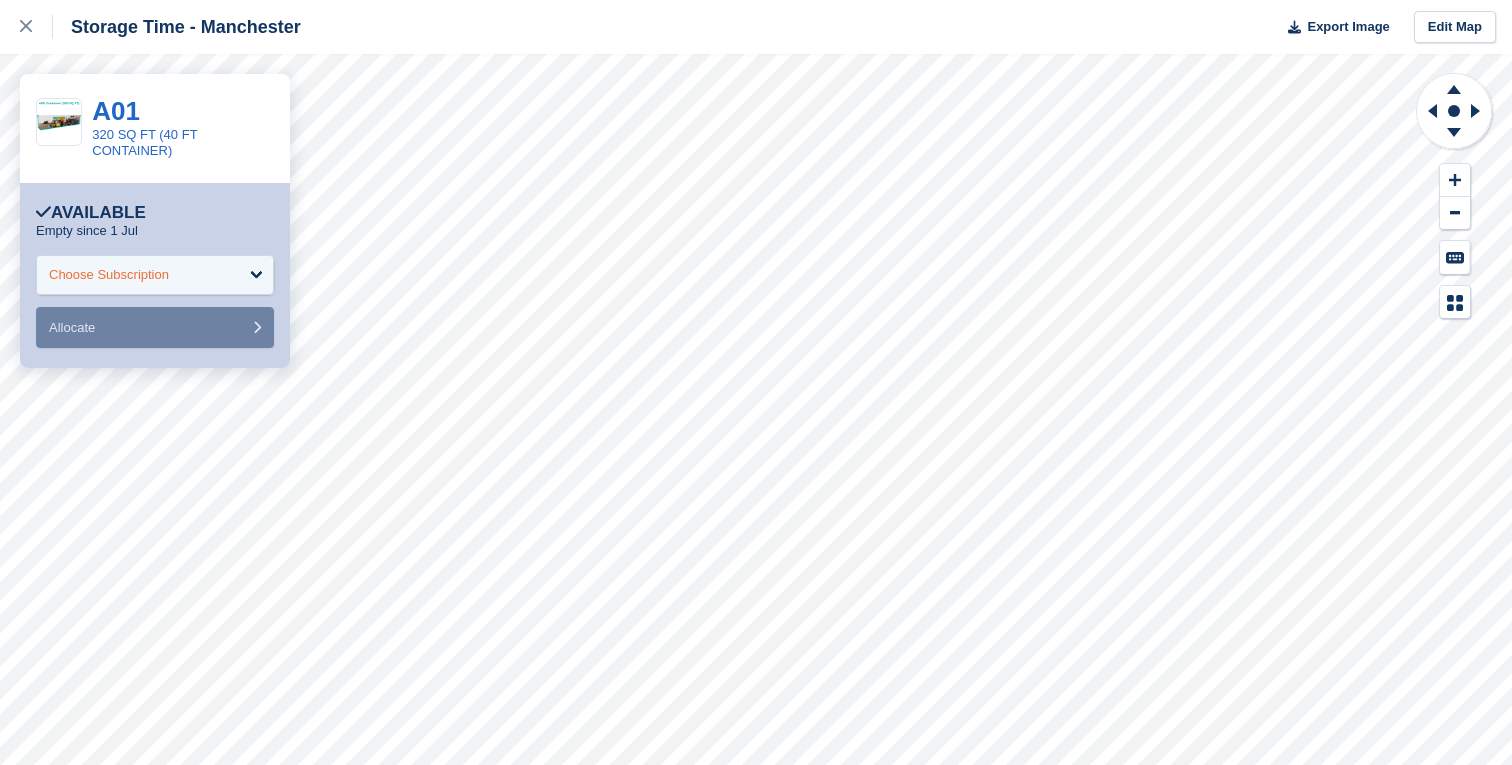 click on "Choose Subscription" at bounding box center [155, 275] 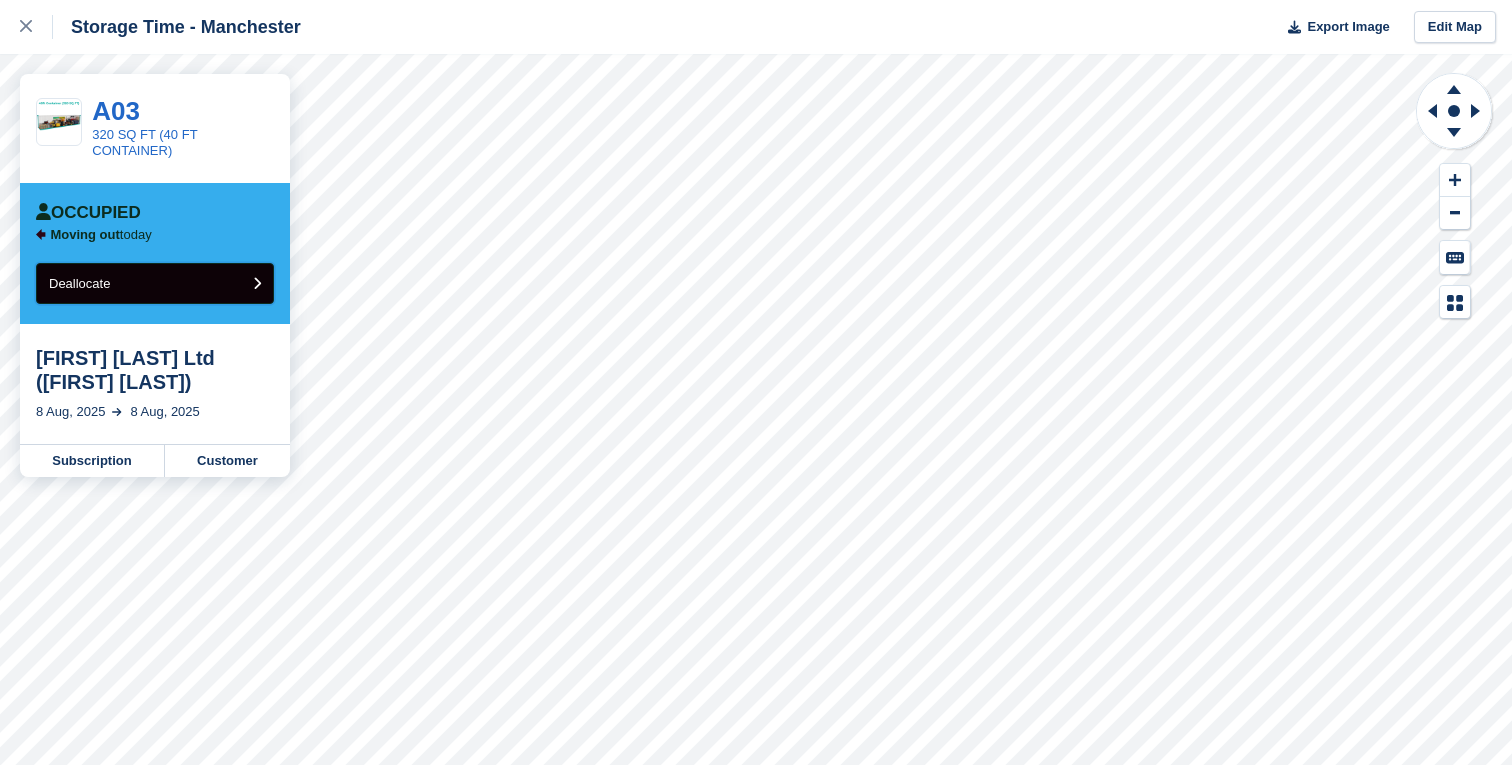 click on "Deallocate" at bounding box center (155, 283) 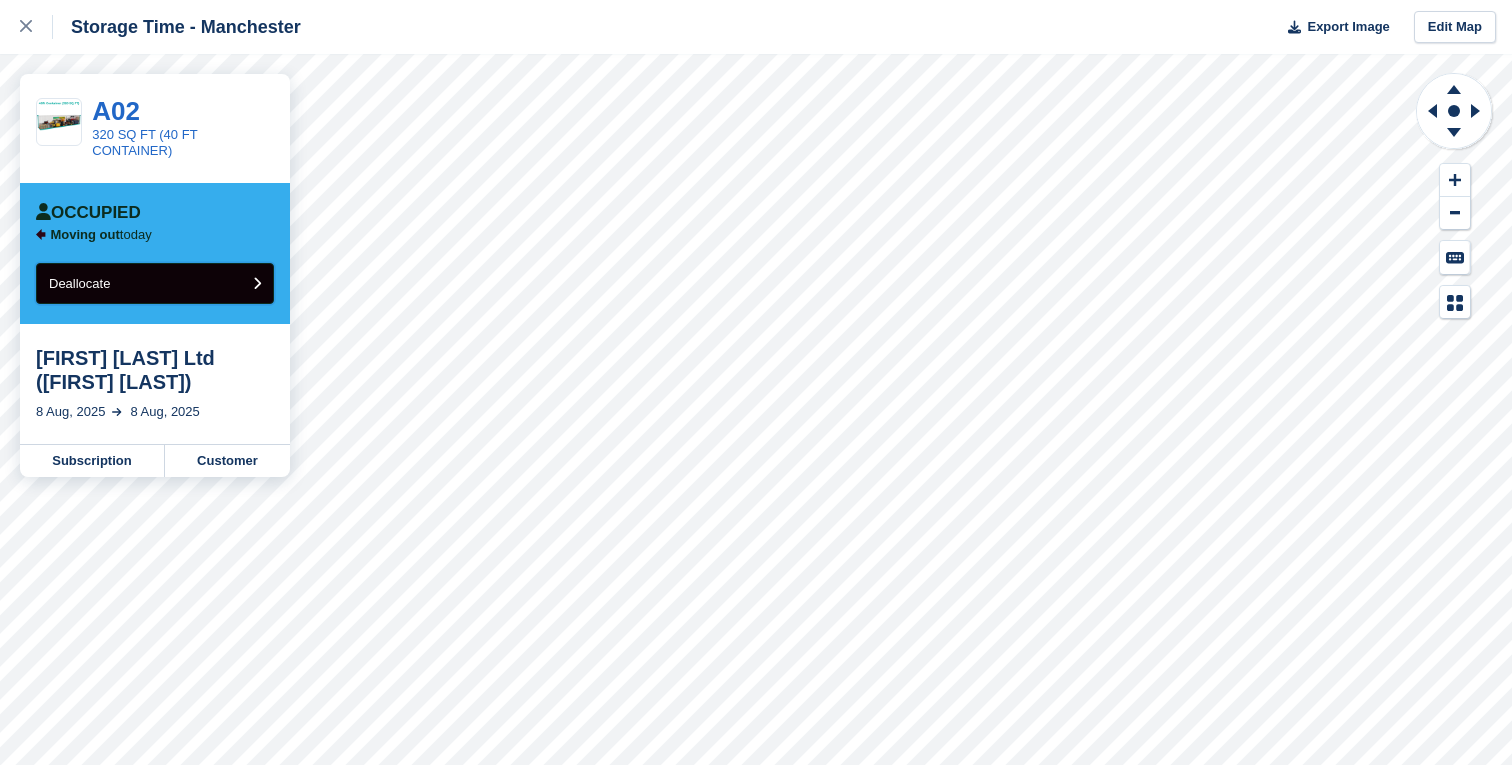 click on "Deallocate" at bounding box center (155, 283) 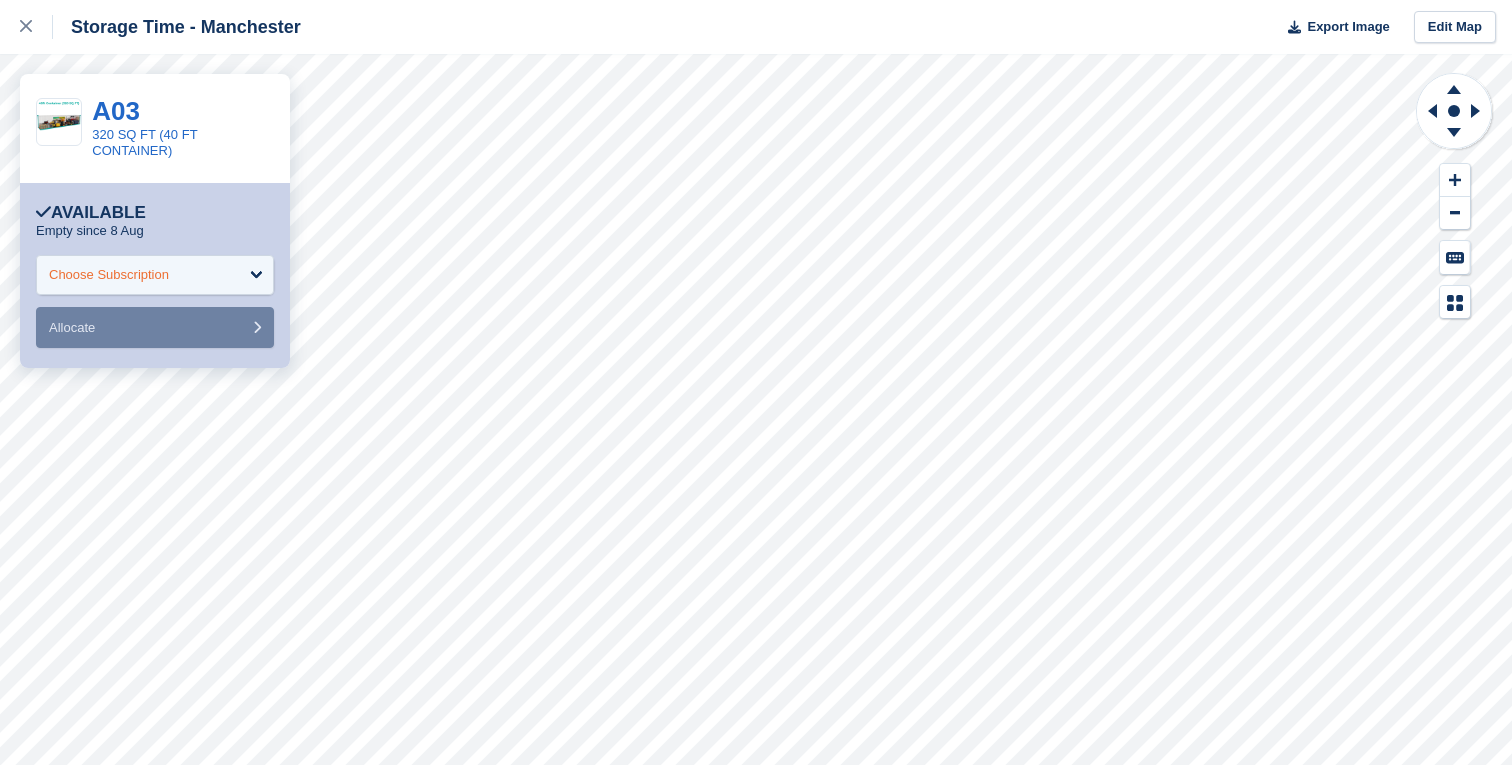 click on "Choose Subscription" at bounding box center (155, 275) 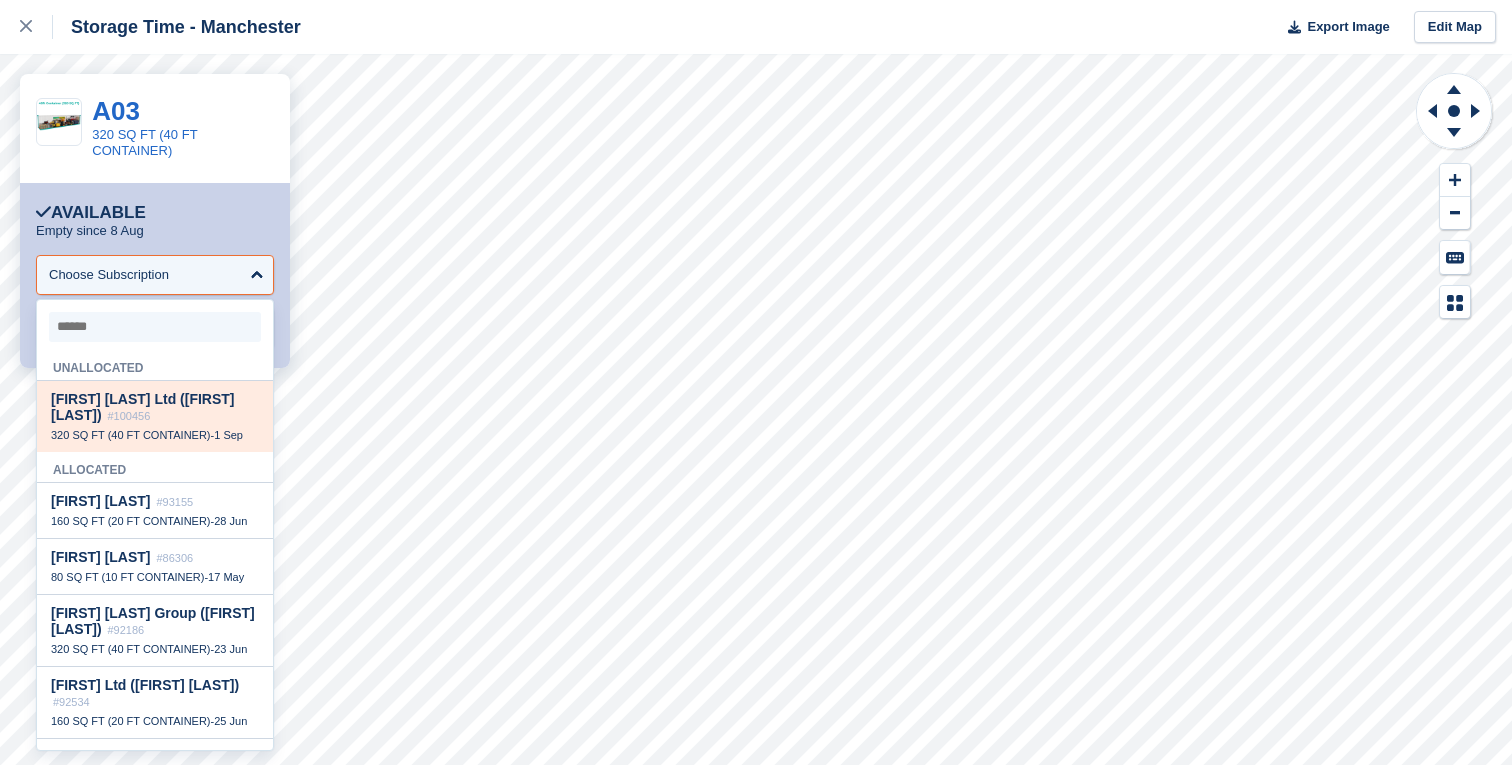 click on "Sana Display Ltd (Binyameen Khan )
#100456
320 SQ FT (40 FT CONTAINER)  -   1 Sep" at bounding box center [155, 416] 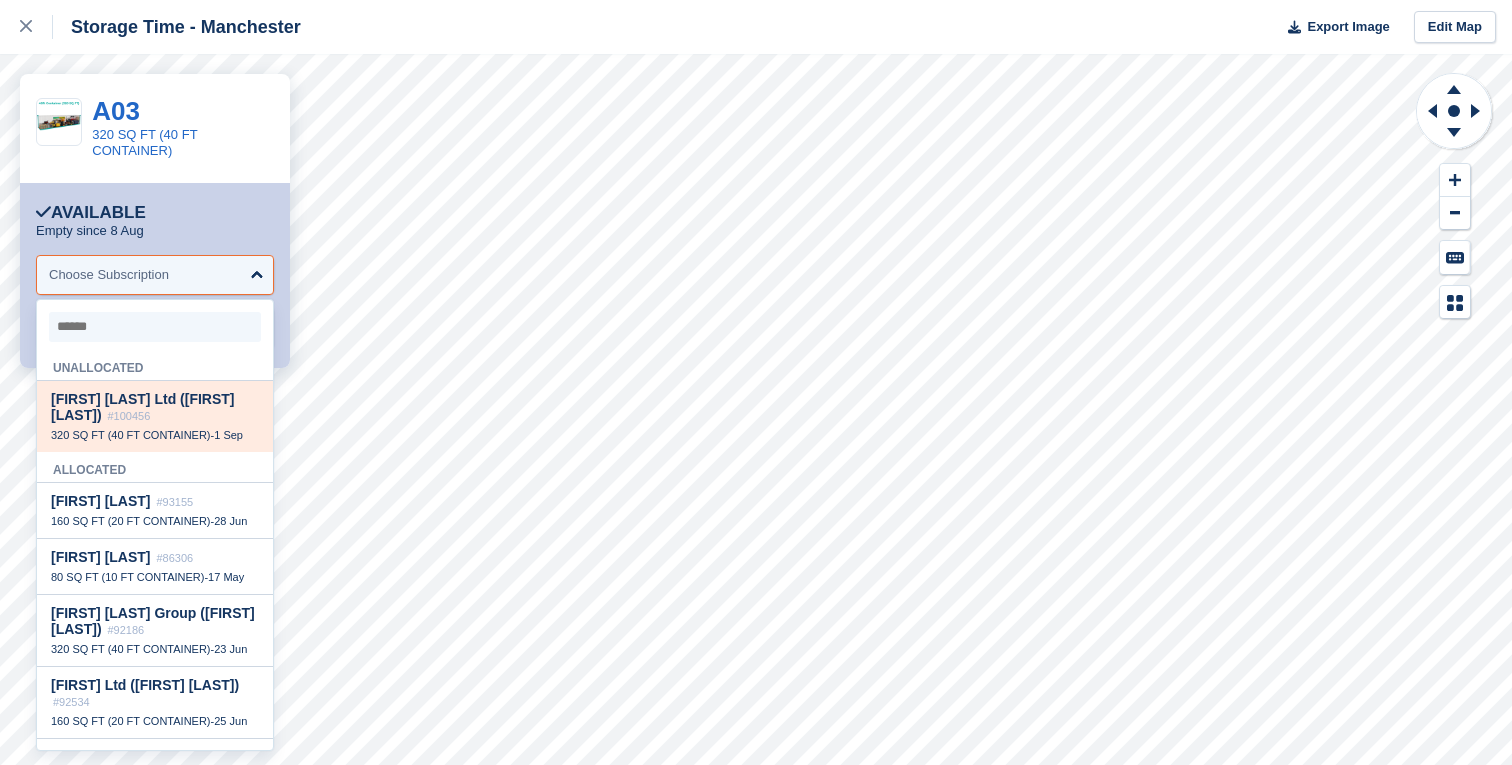 select on "******" 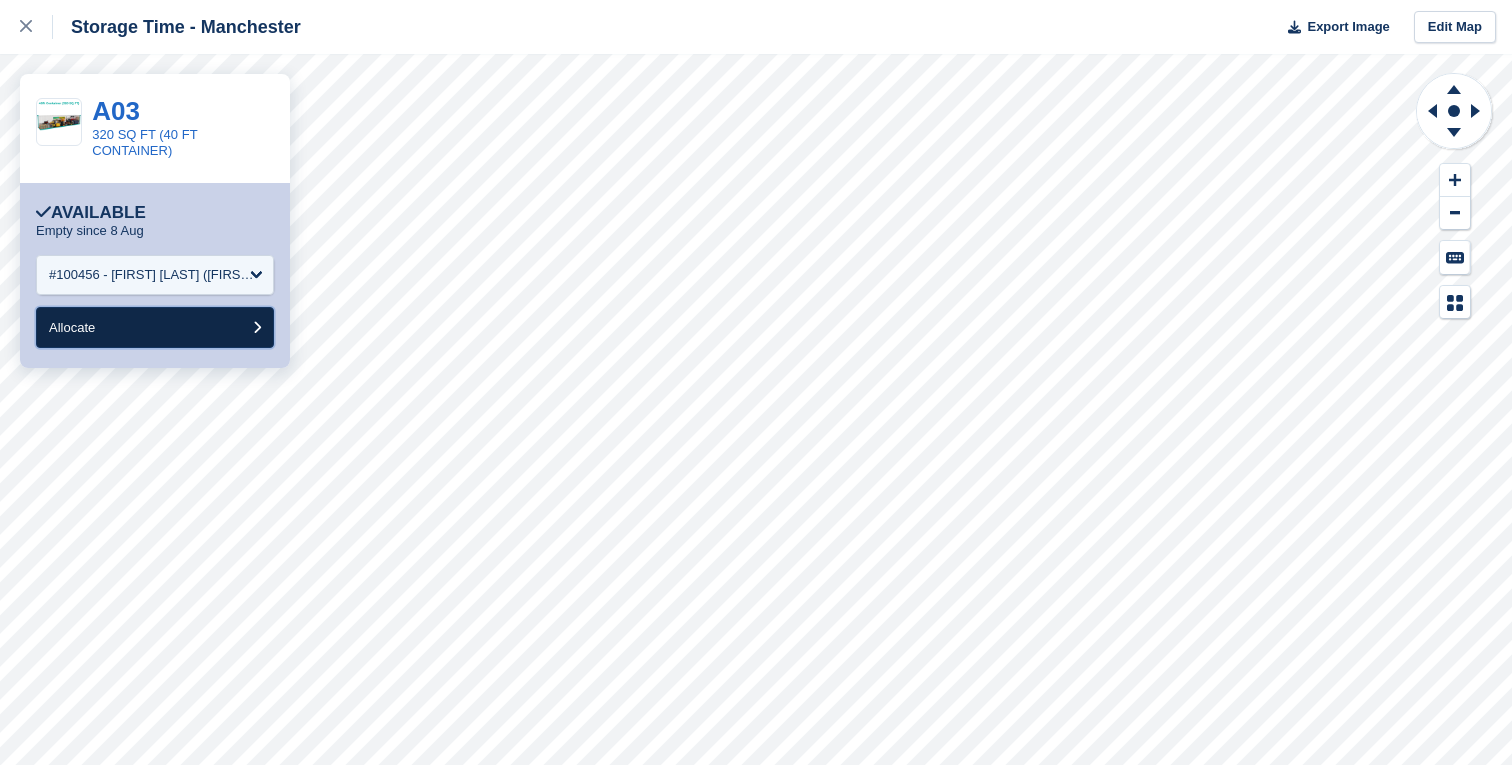 click on "Allocate" at bounding box center (155, 327) 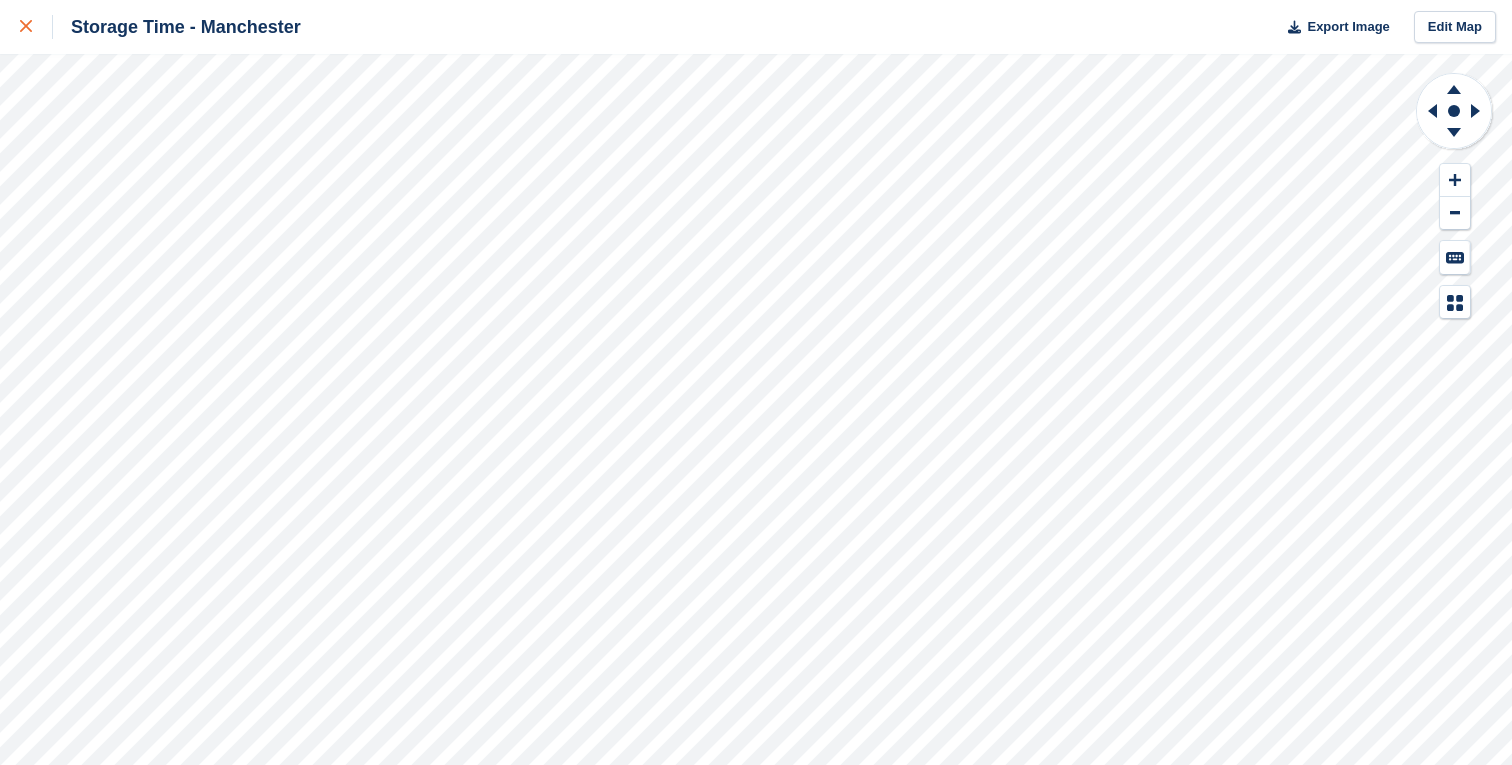 click at bounding box center [36, 27] 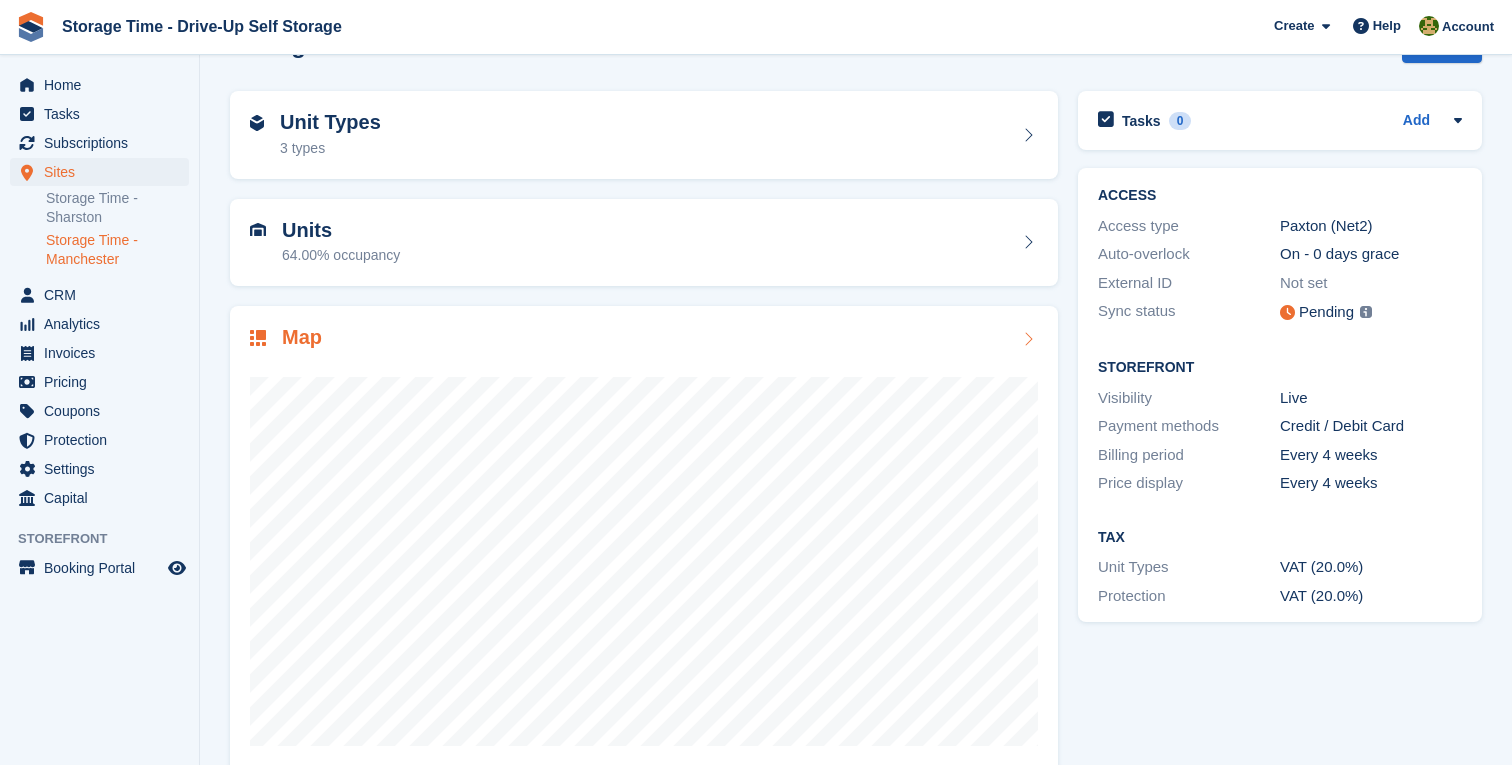 scroll, scrollTop: 221, scrollLeft: 0, axis: vertical 